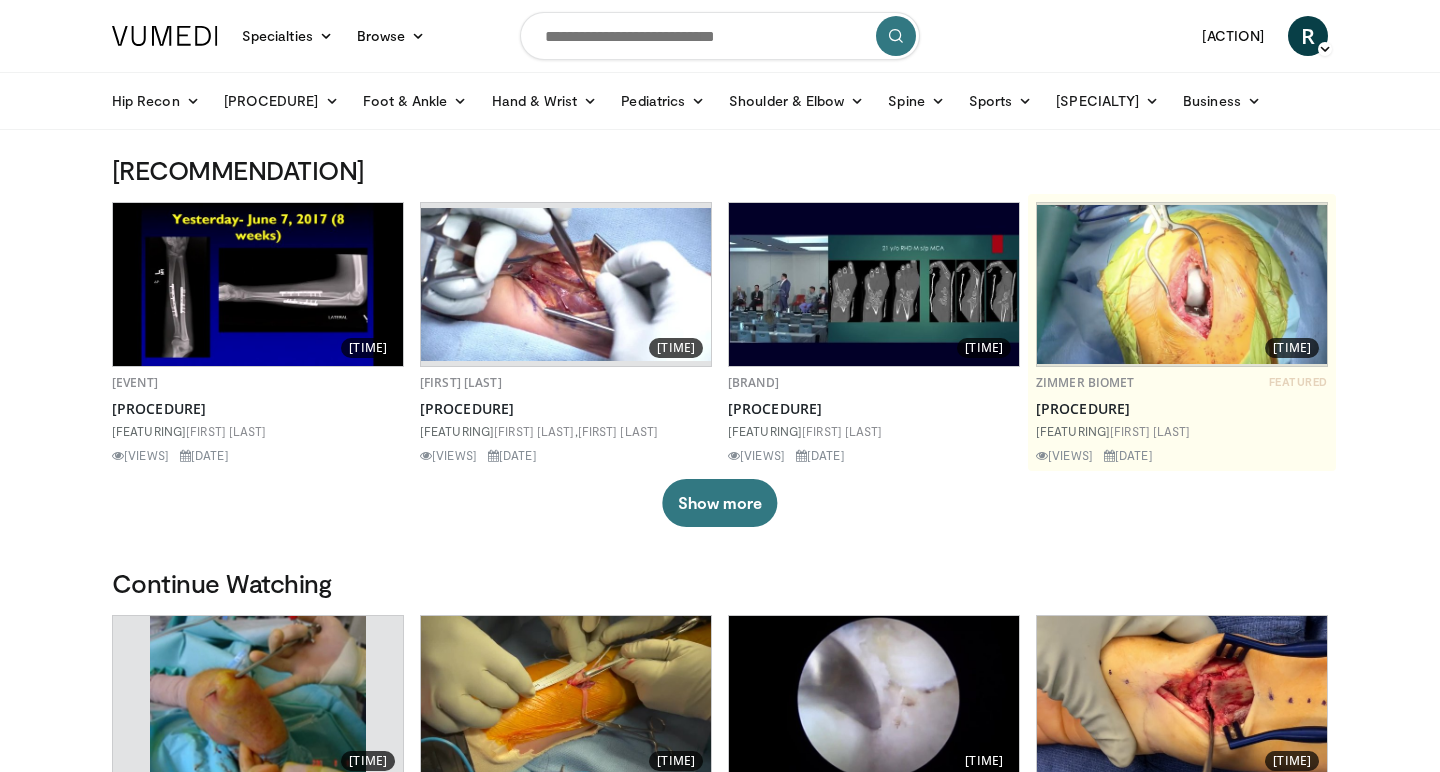scroll, scrollTop: 0, scrollLeft: 0, axis: both 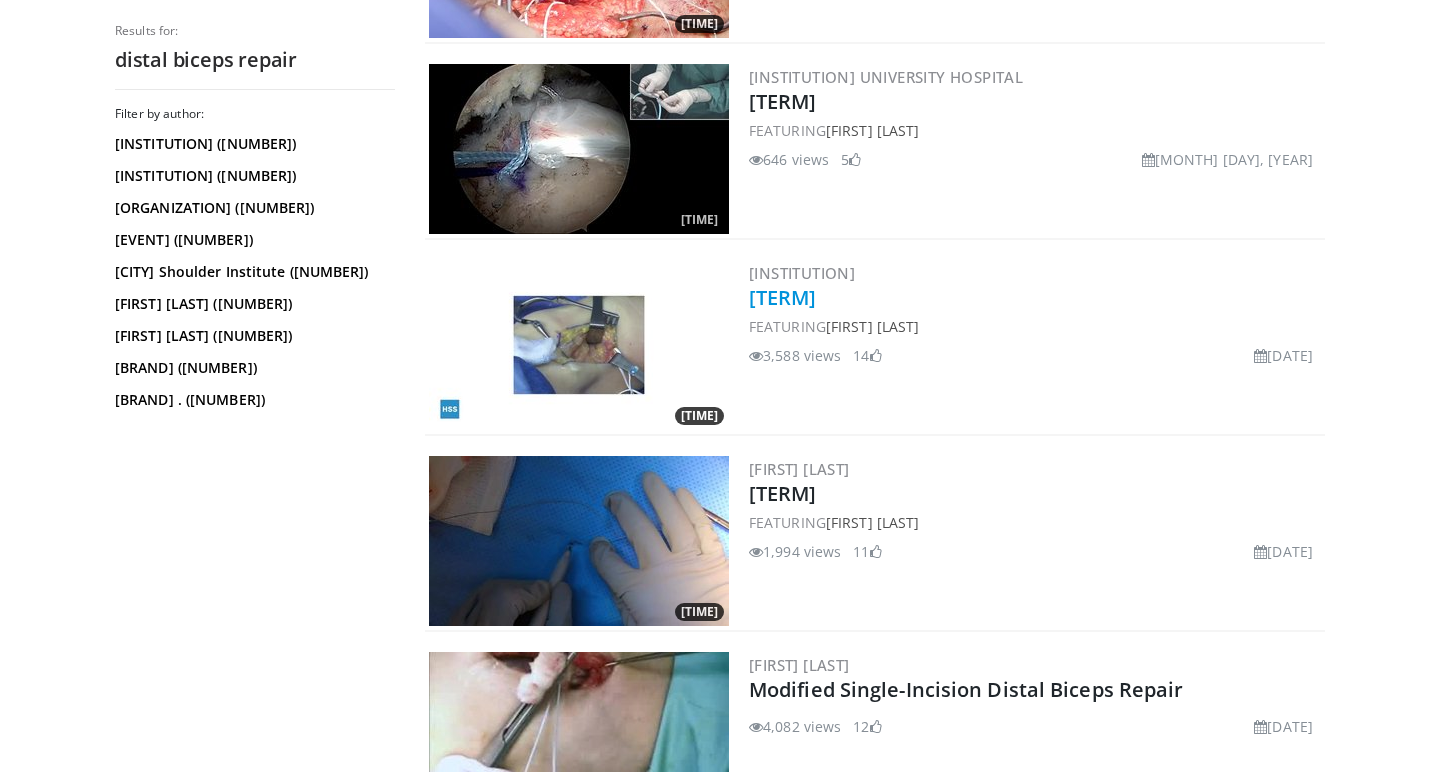 click on "Distal Biceps Repair: Endobutton" at bounding box center [783, 297] 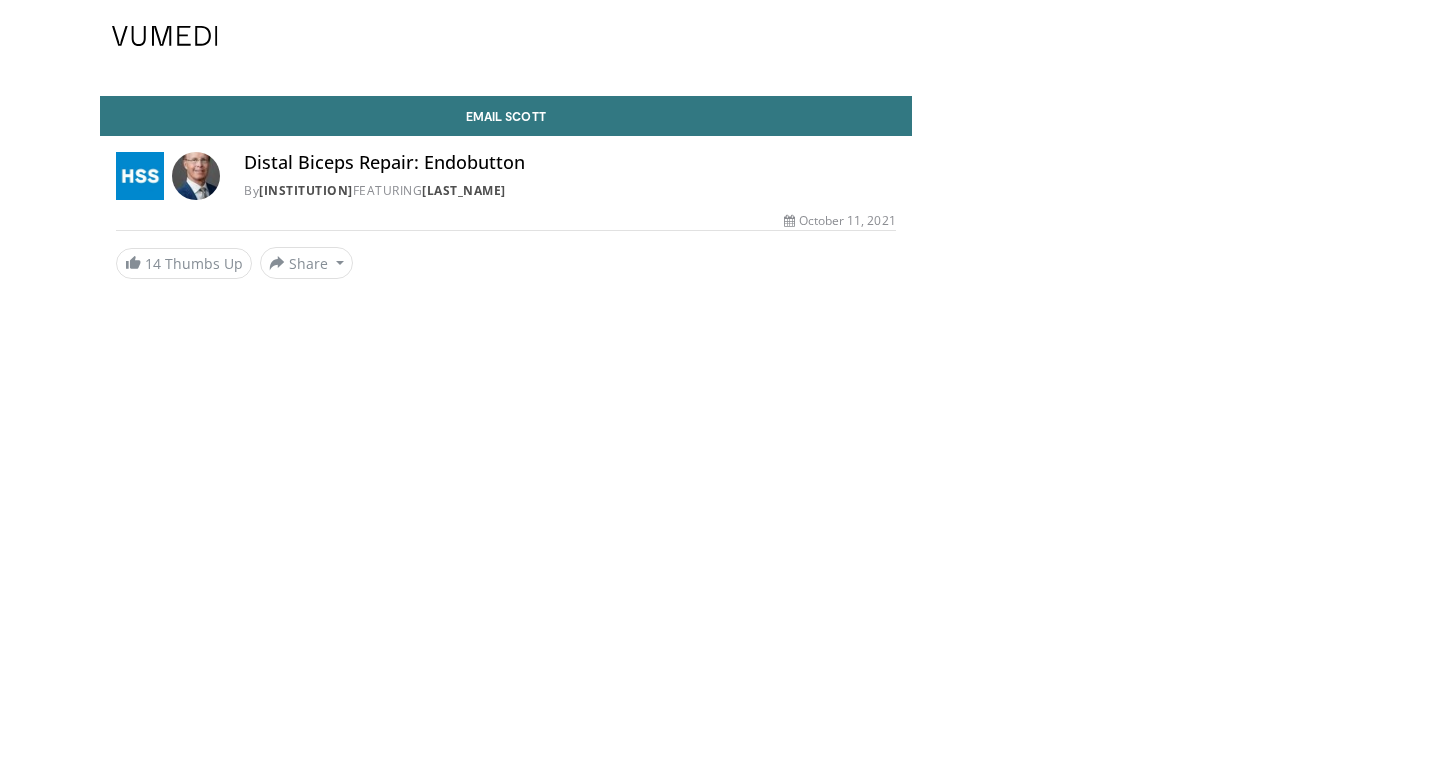 scroll, scrollTop: 0, scrollLeft: 0, axis: both 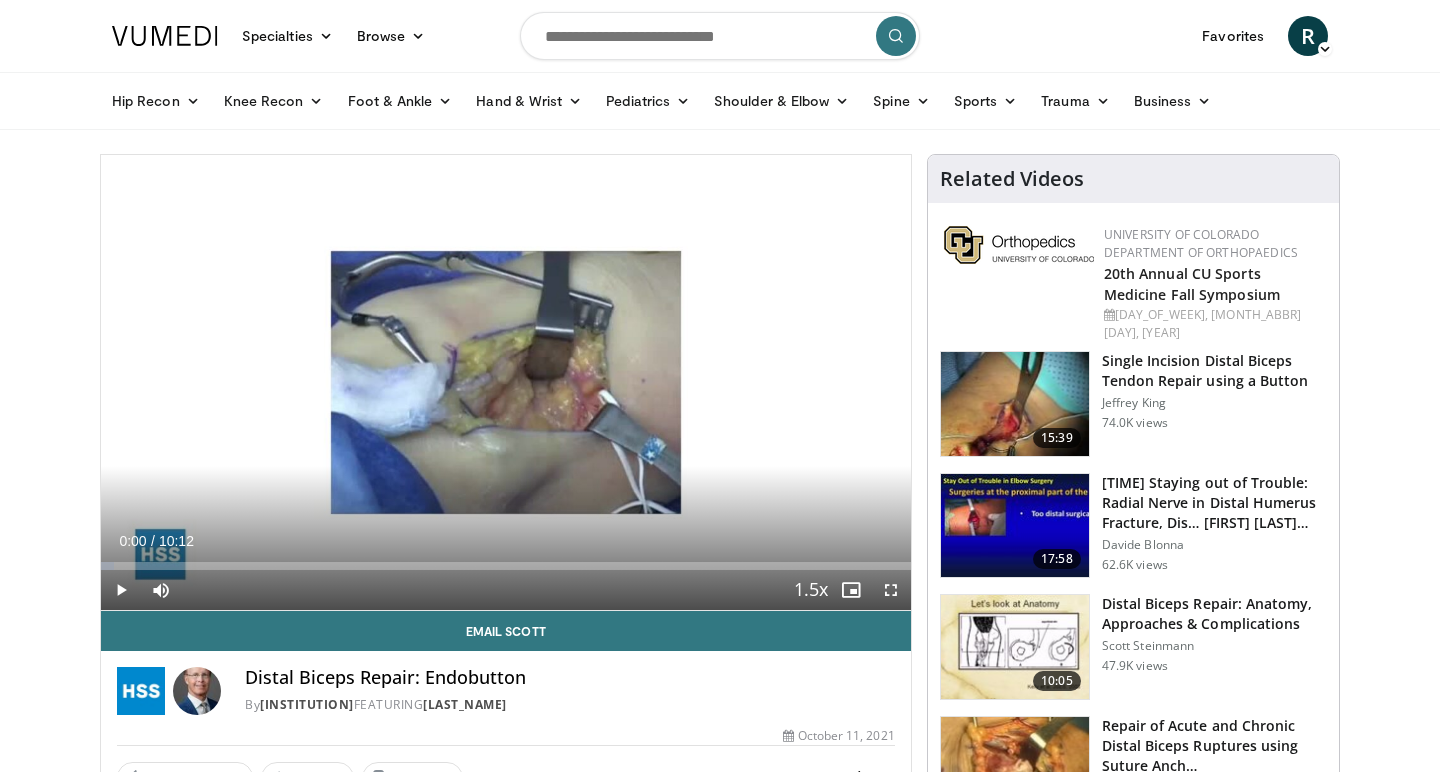 click at bounding box center (891, 590) 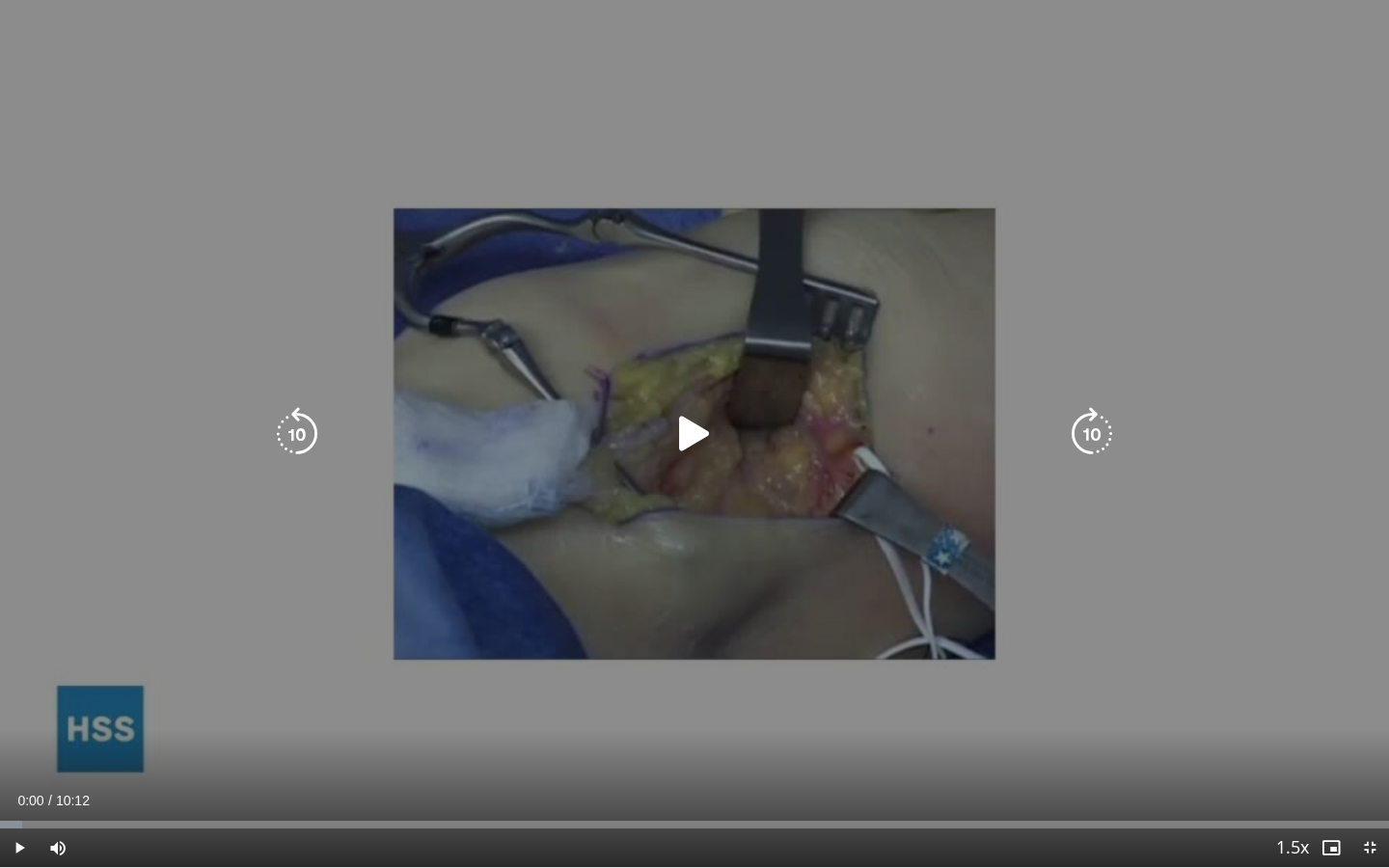 click at bounding box center [694, 434] 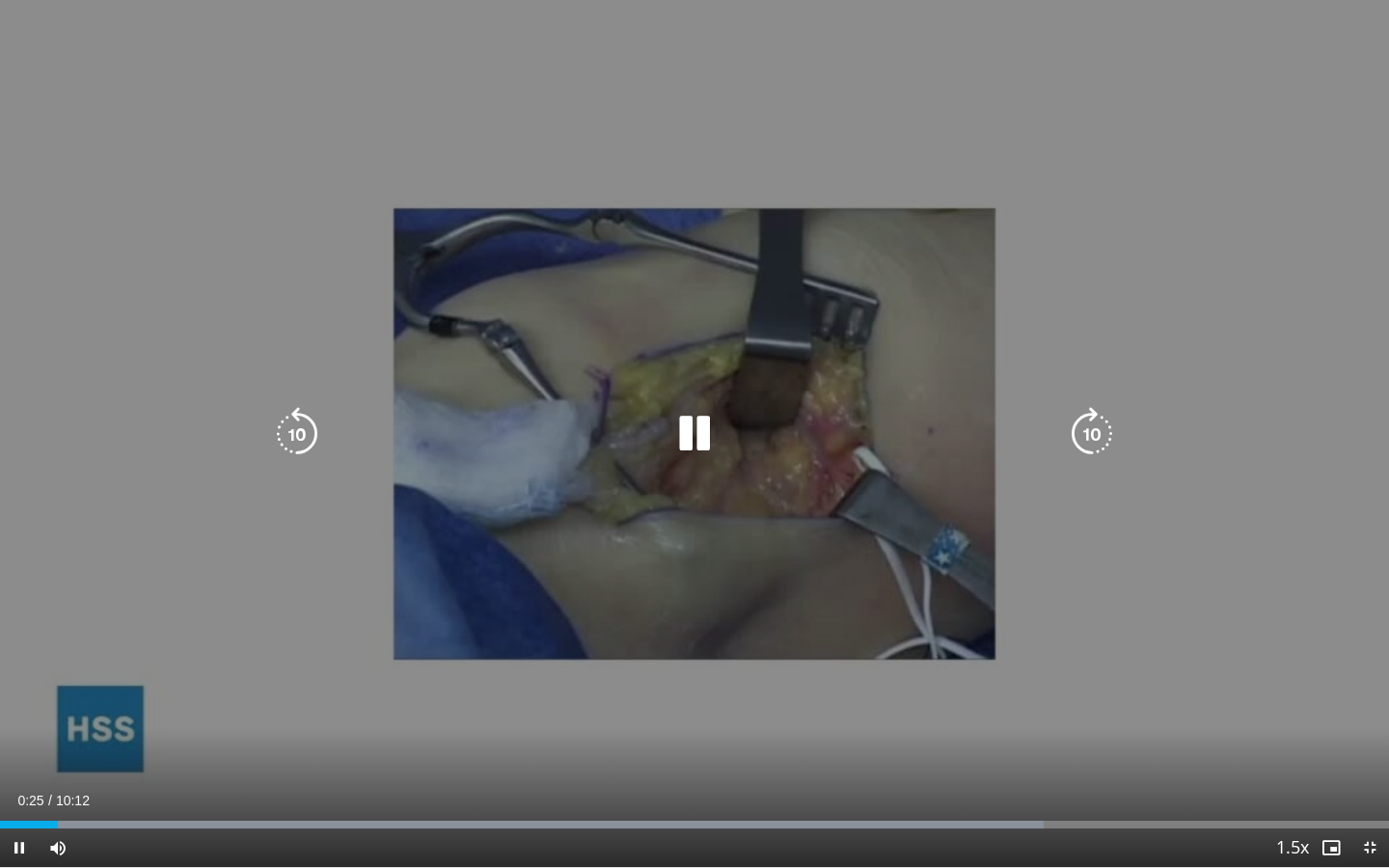 click at bounding box center [694, 434] 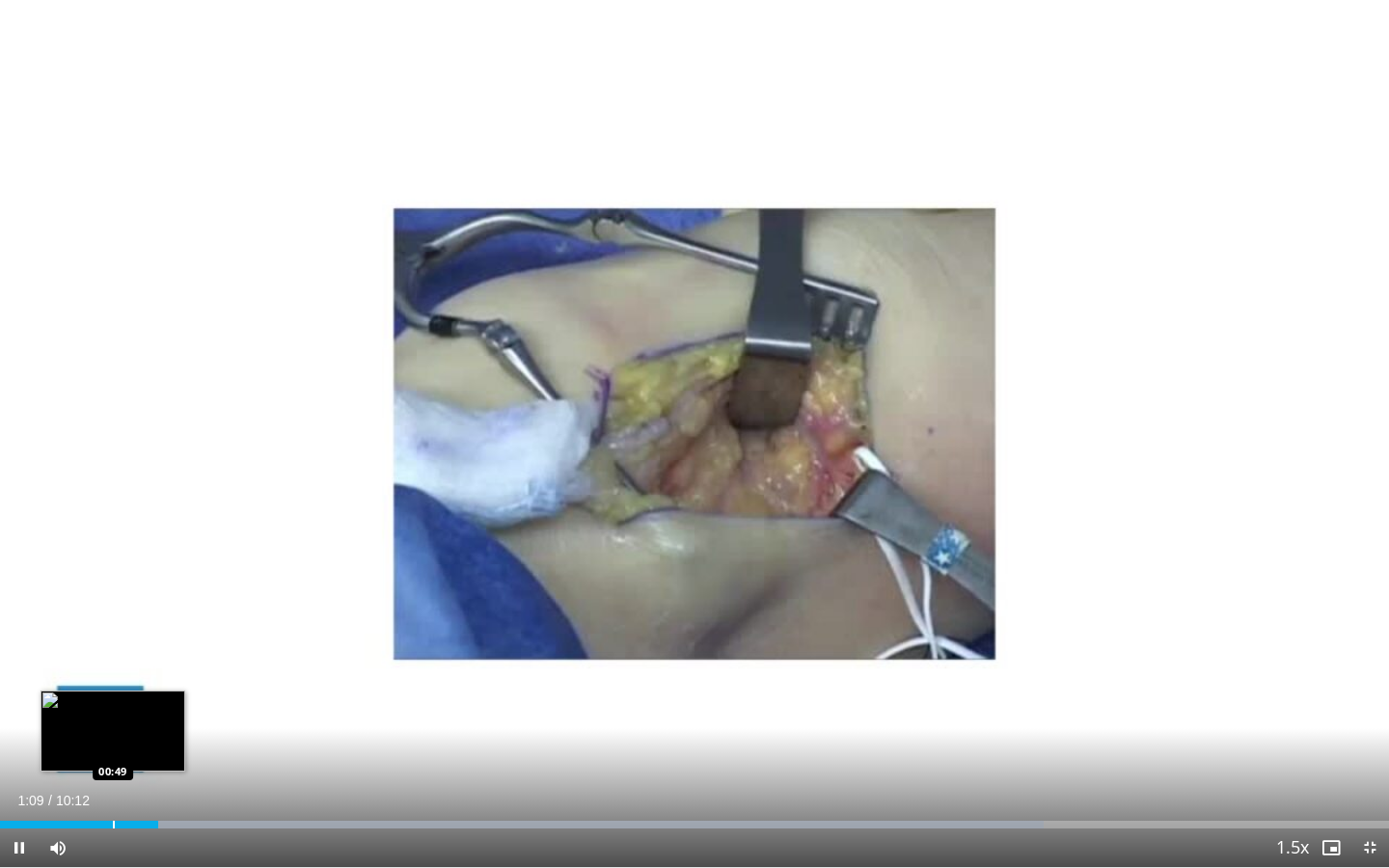 click at bounding box center [114, 825] 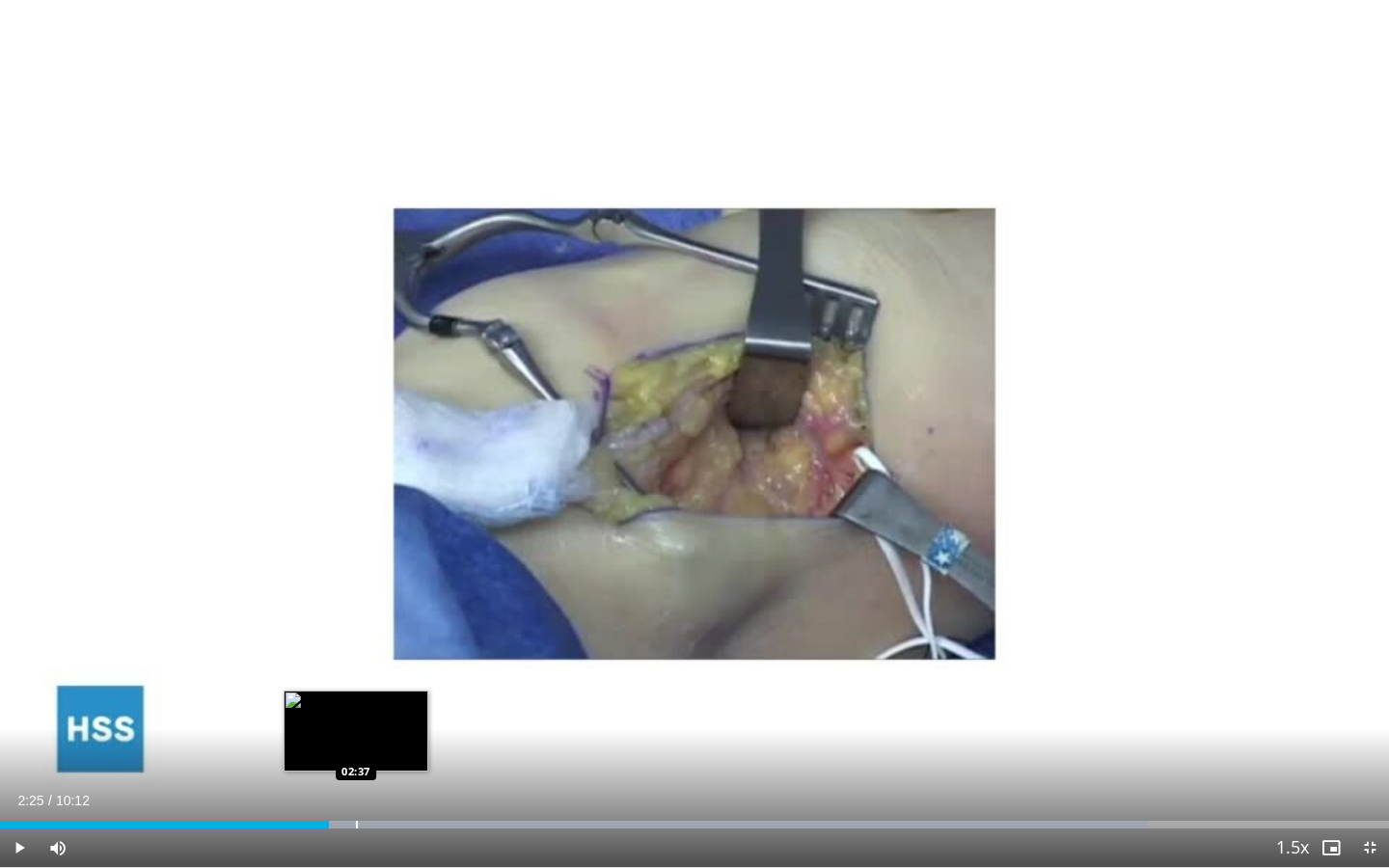 click at bounding box center [357, 825] 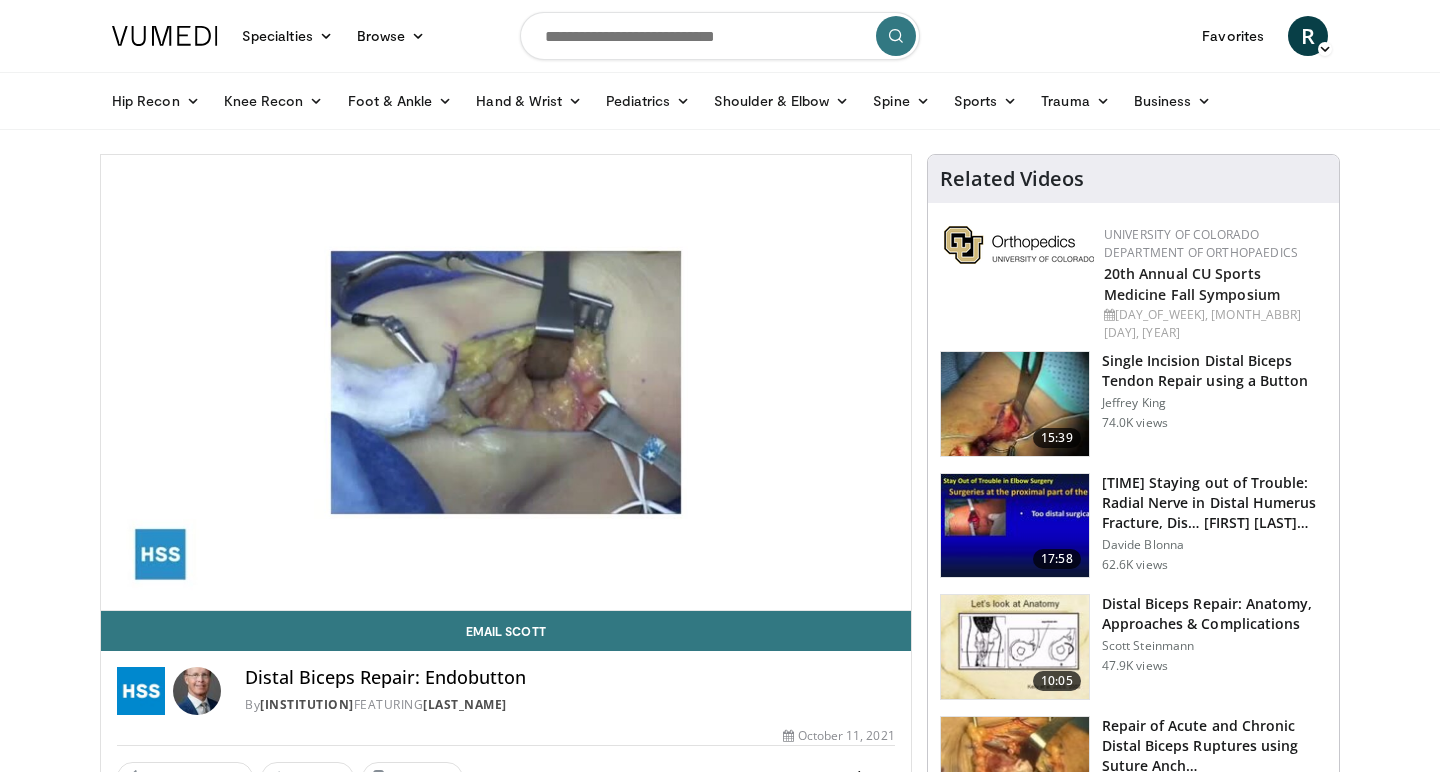 click on "Single Incision Distal Biceps Tendon Repair using a Button" at bounding box center [1214, 371] 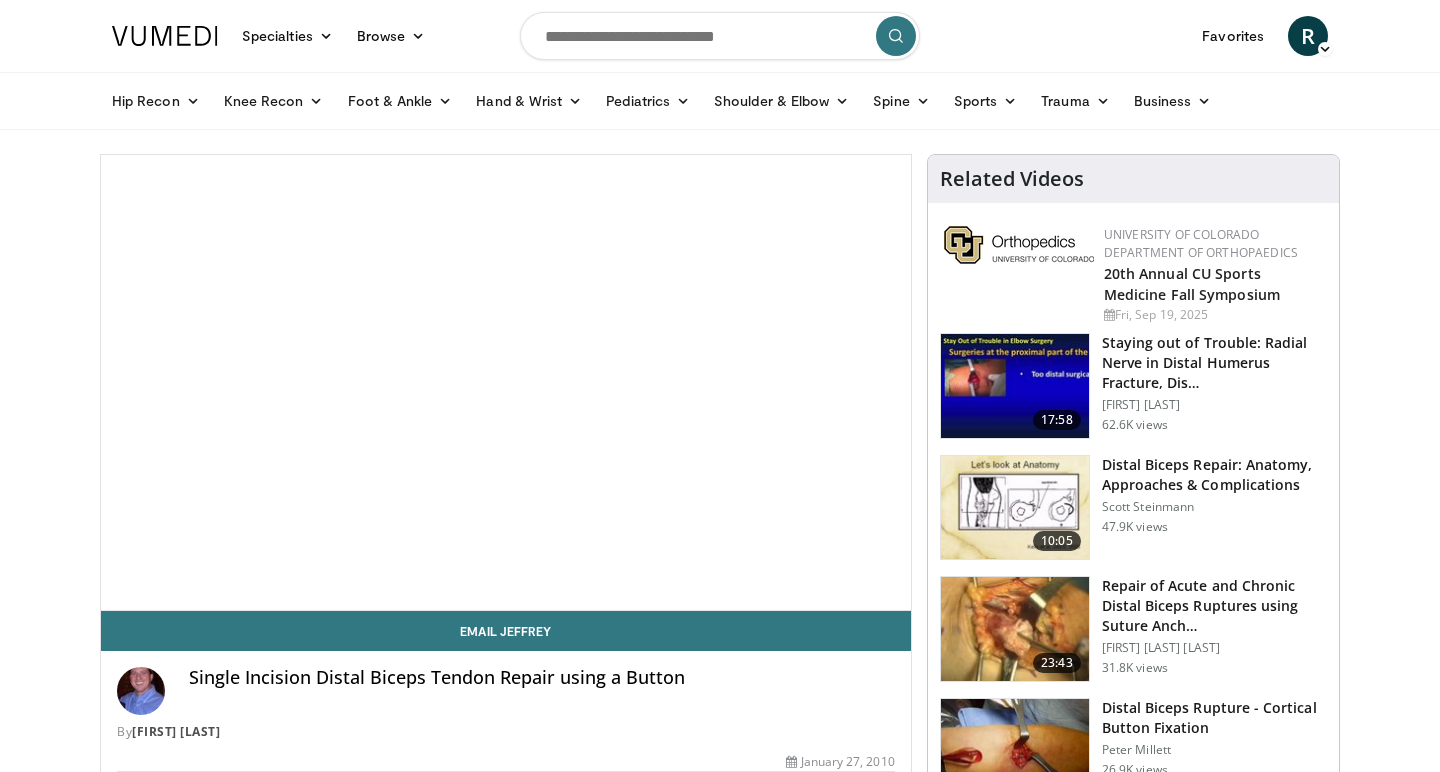 scroll, scrollTop: 0, scrollLeft: 0, axis: both 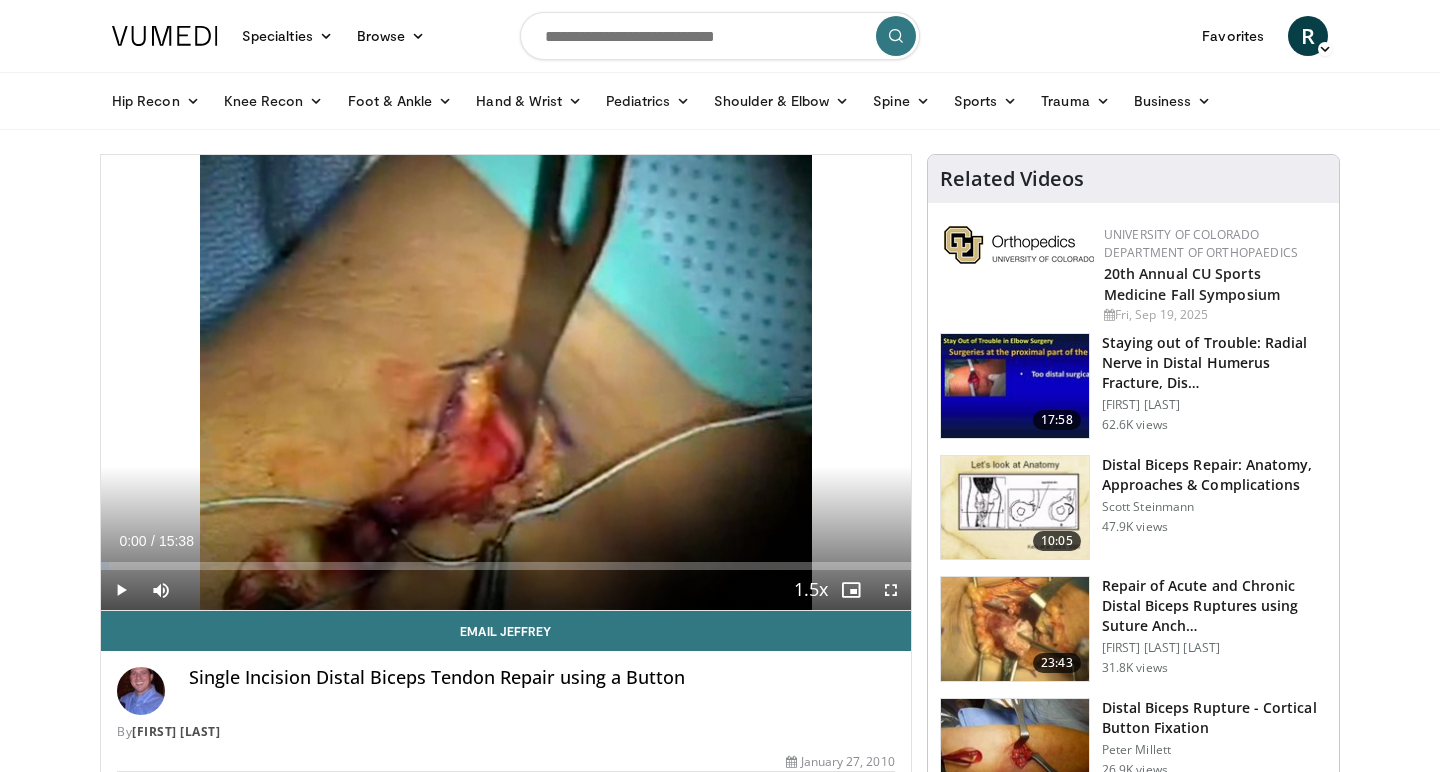 click at bounding box center [891, 590] 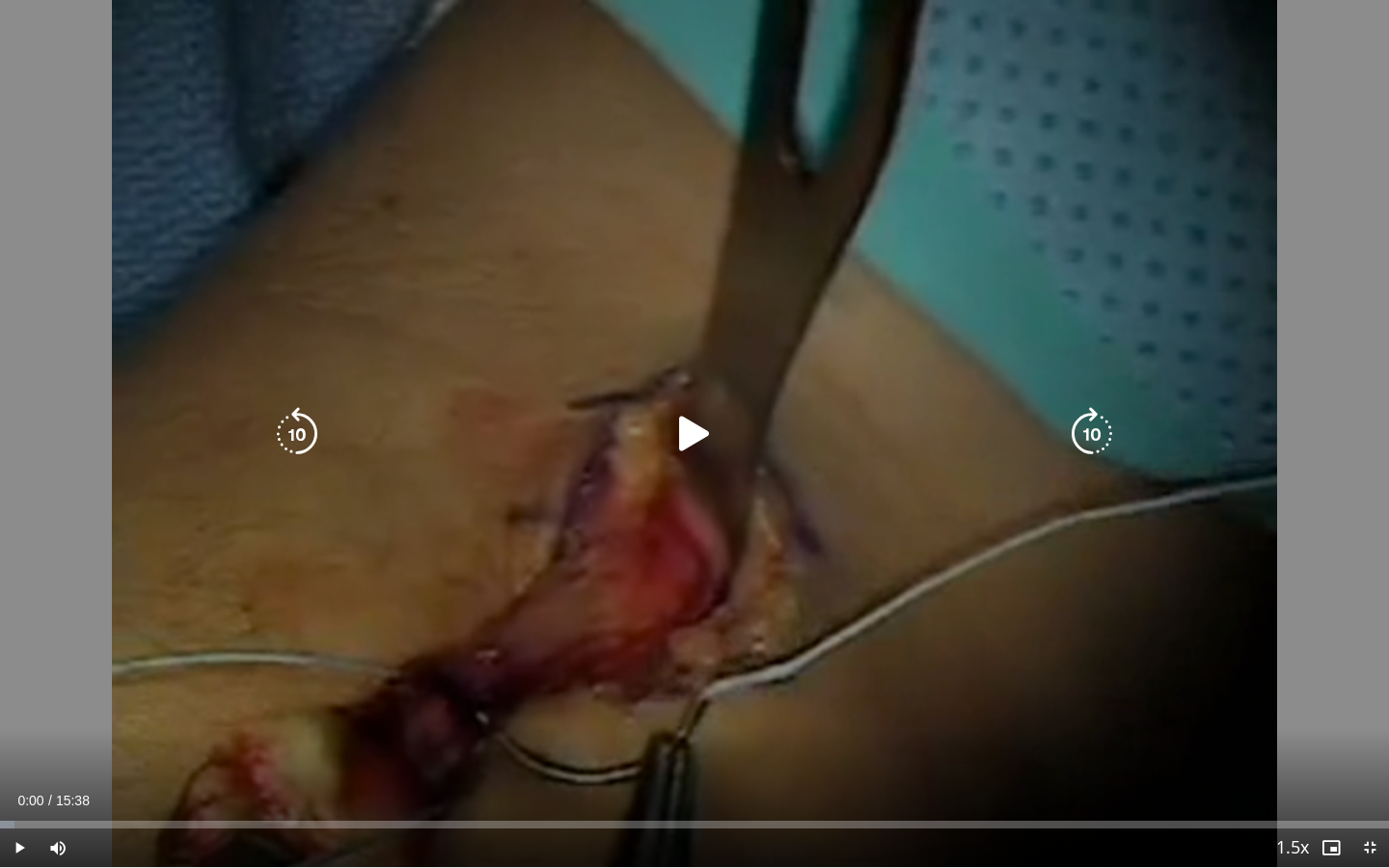 click at bounding box center (19, 848) 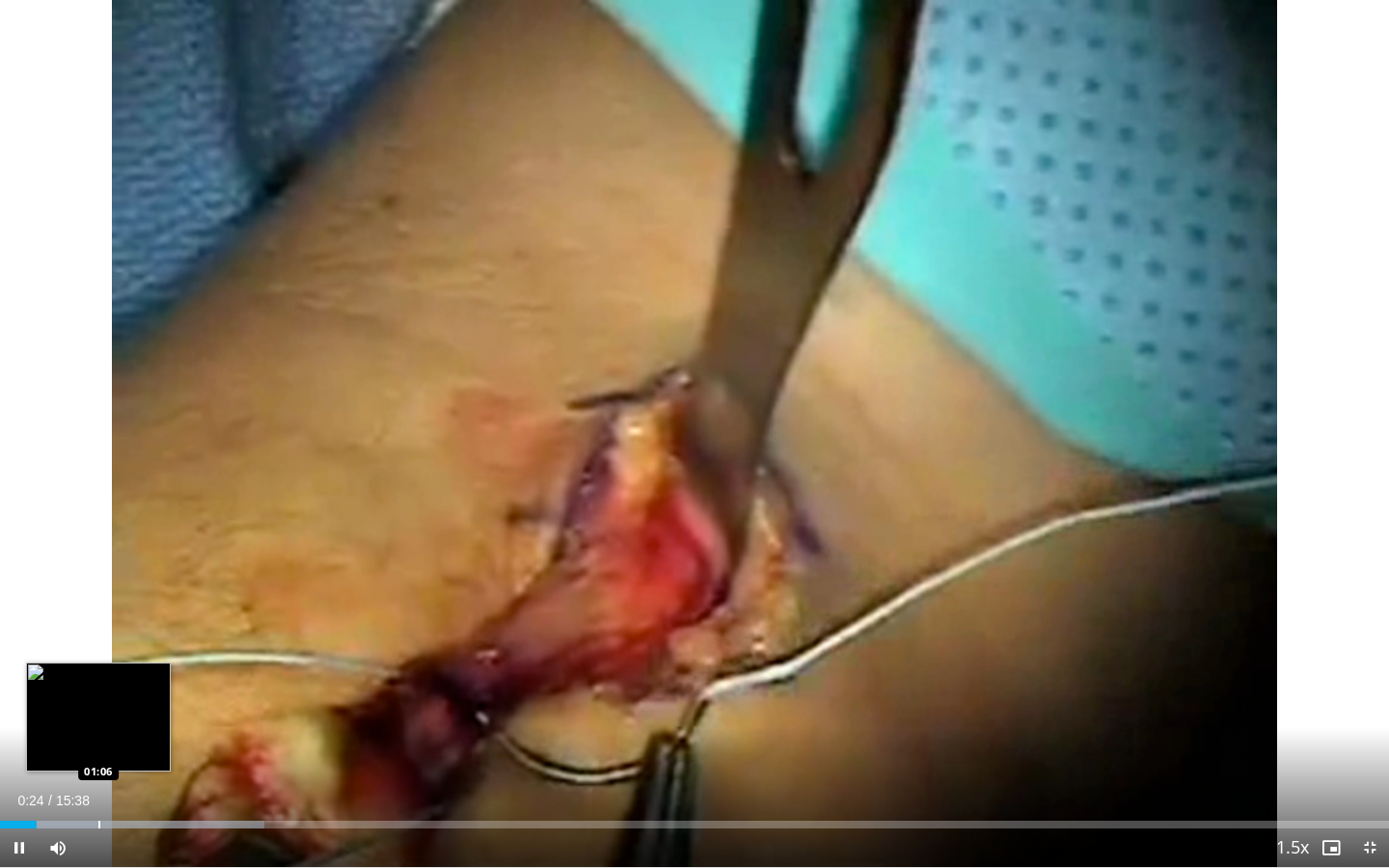 click at bounding box center (132, 825) 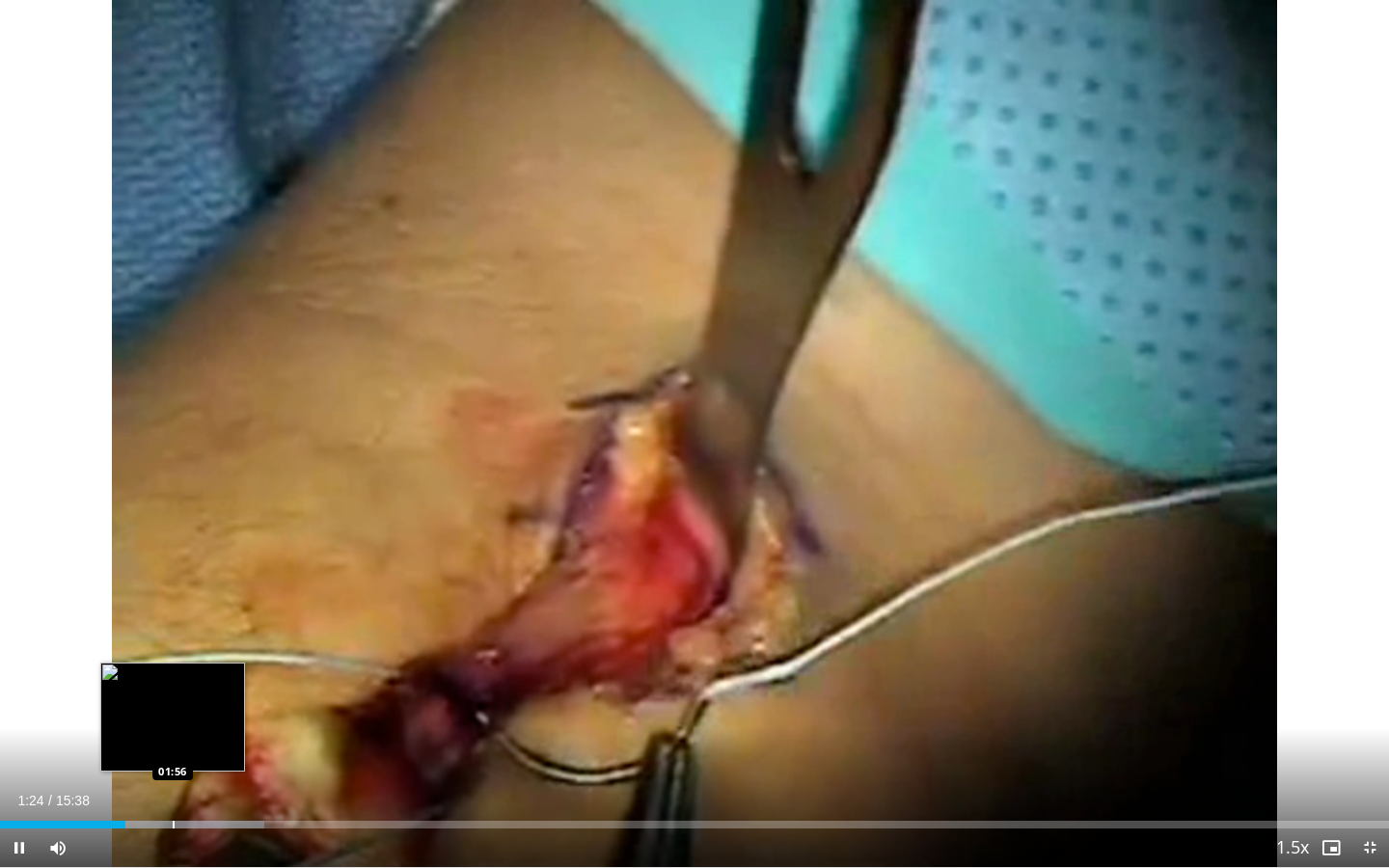 click at bounding box center (174, 825) 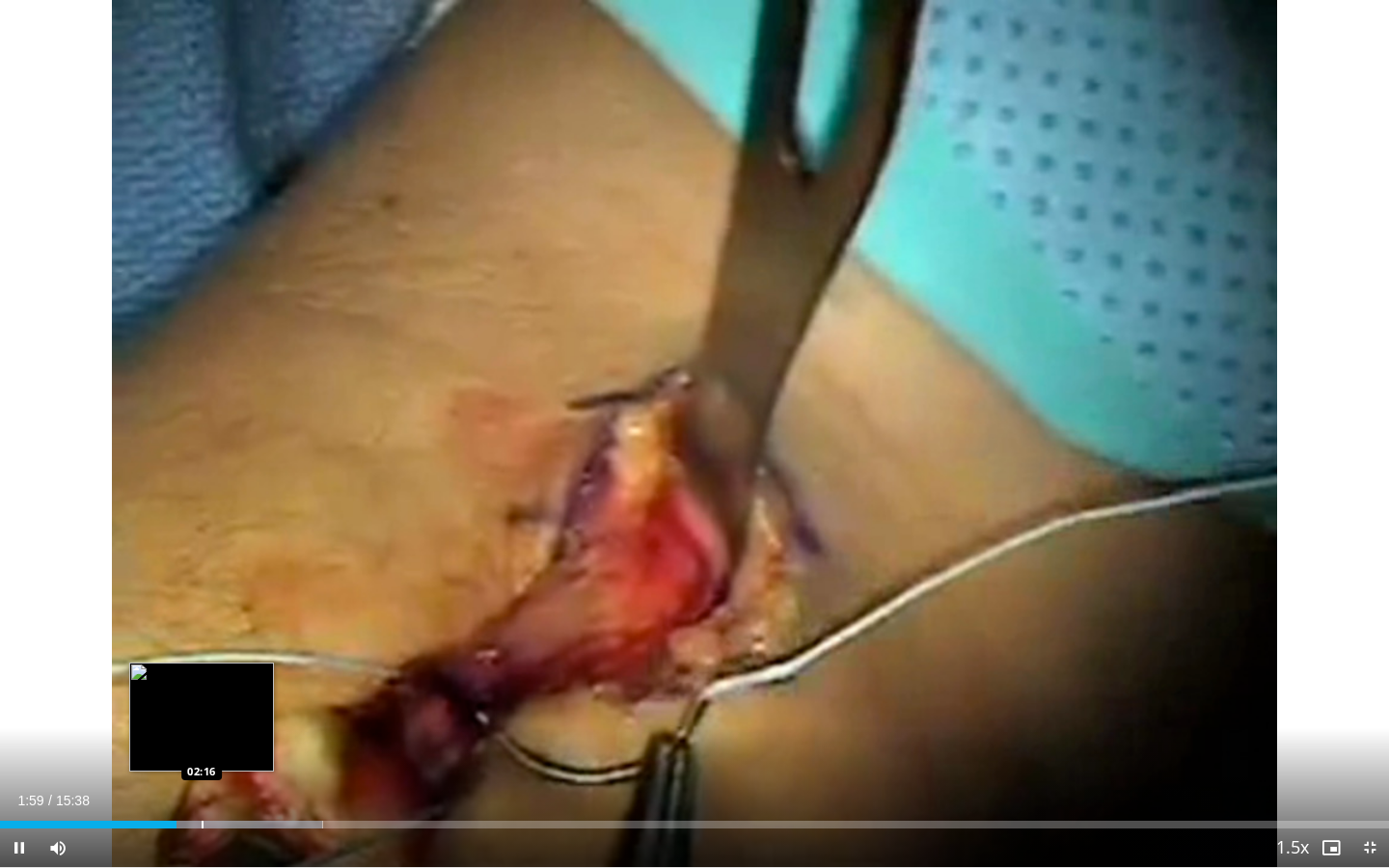 click on "Loaded :  23.23% 01:59 02:16" at bounding box center (694, 825) 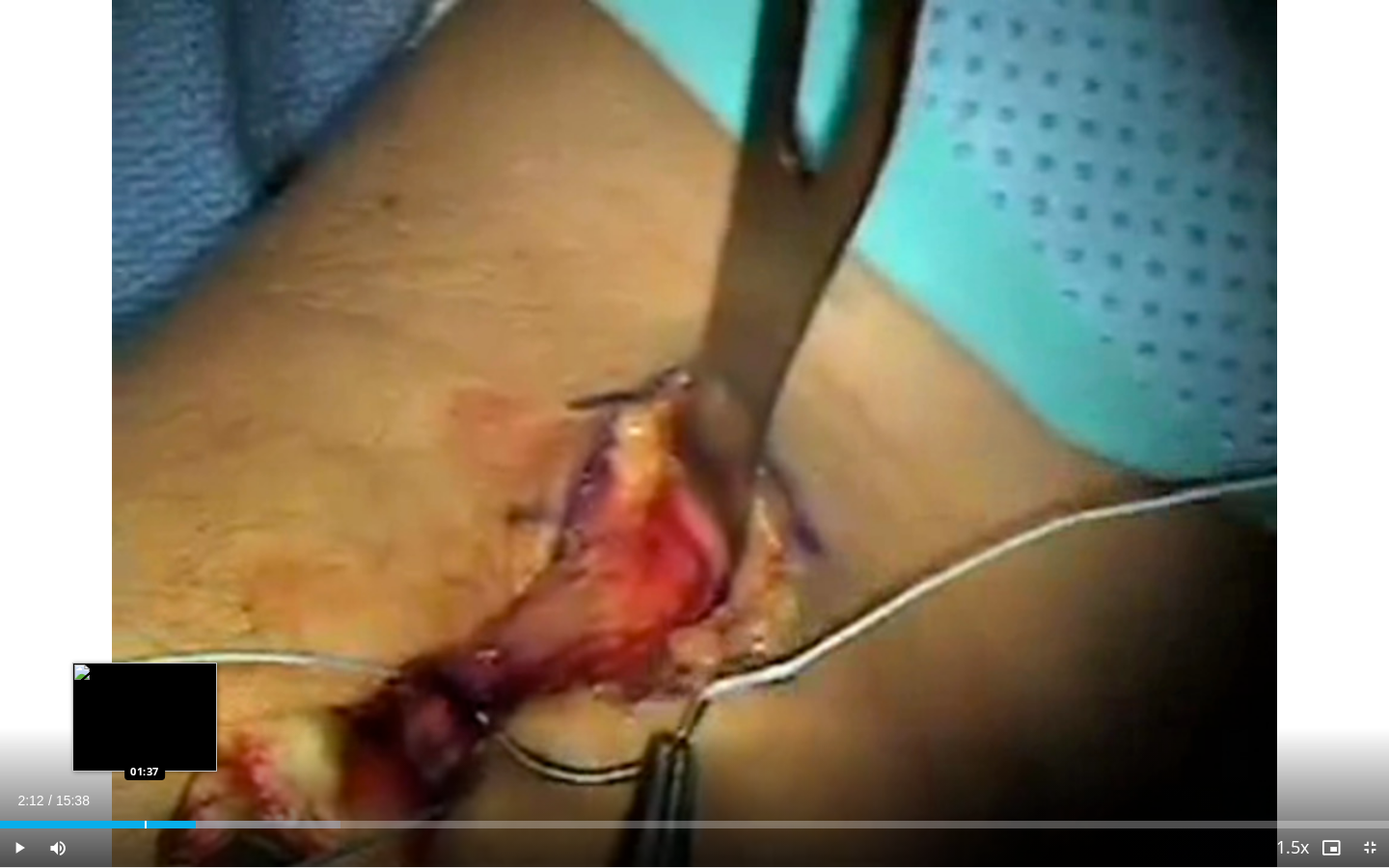 click at bounding box center (146, 825) 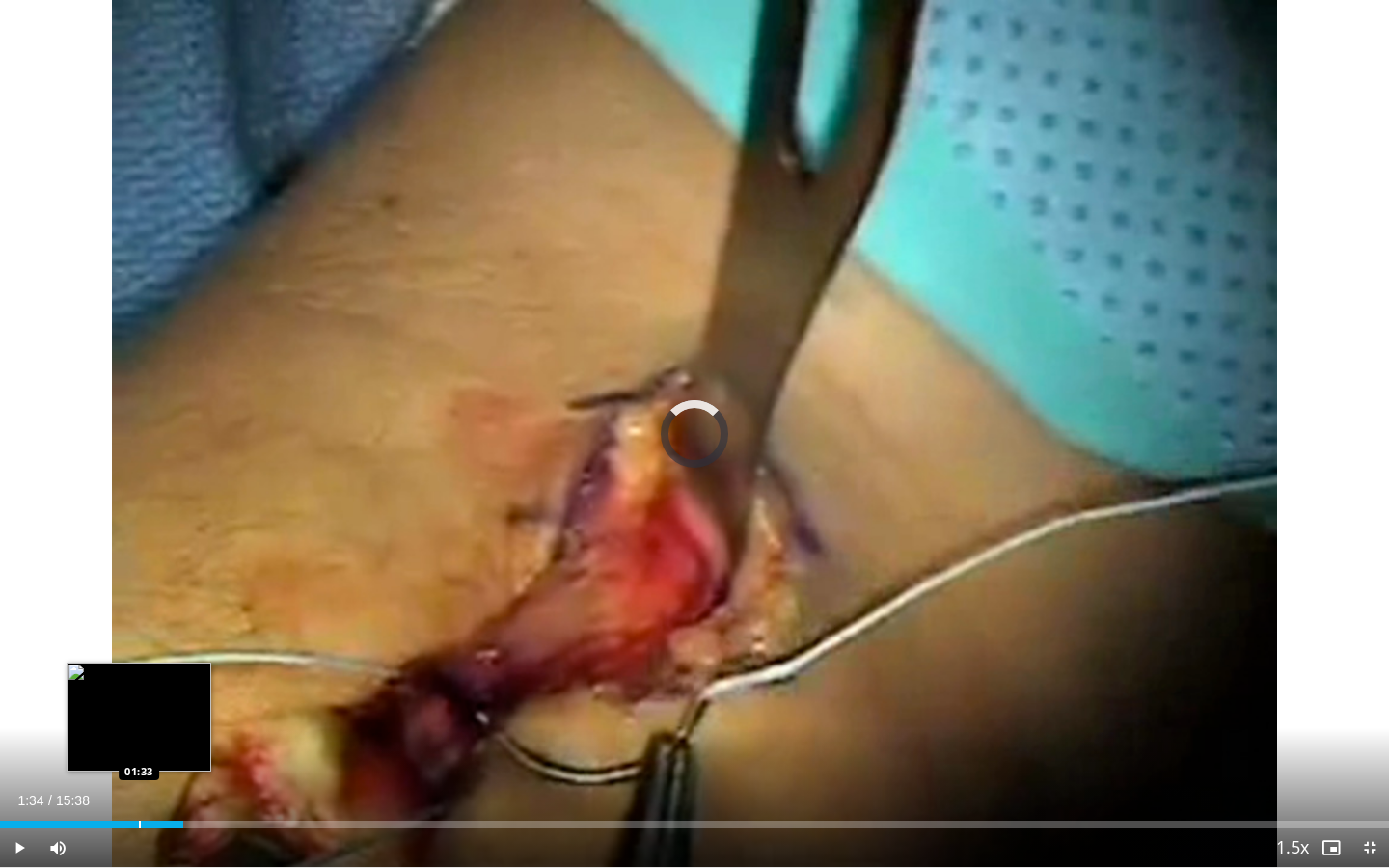 click at bounding box center [140, 825] 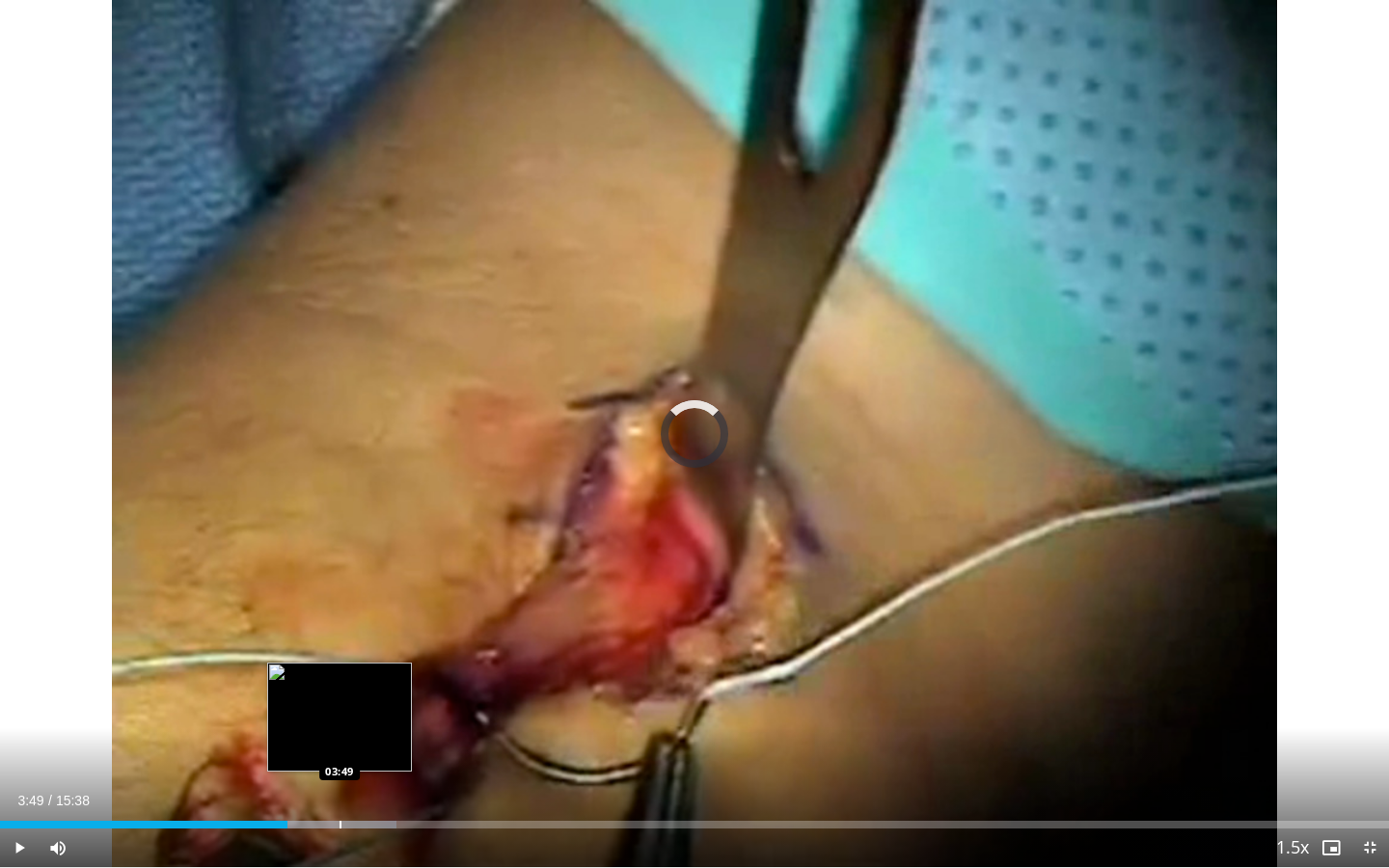 click at bounding box center (340, 825) 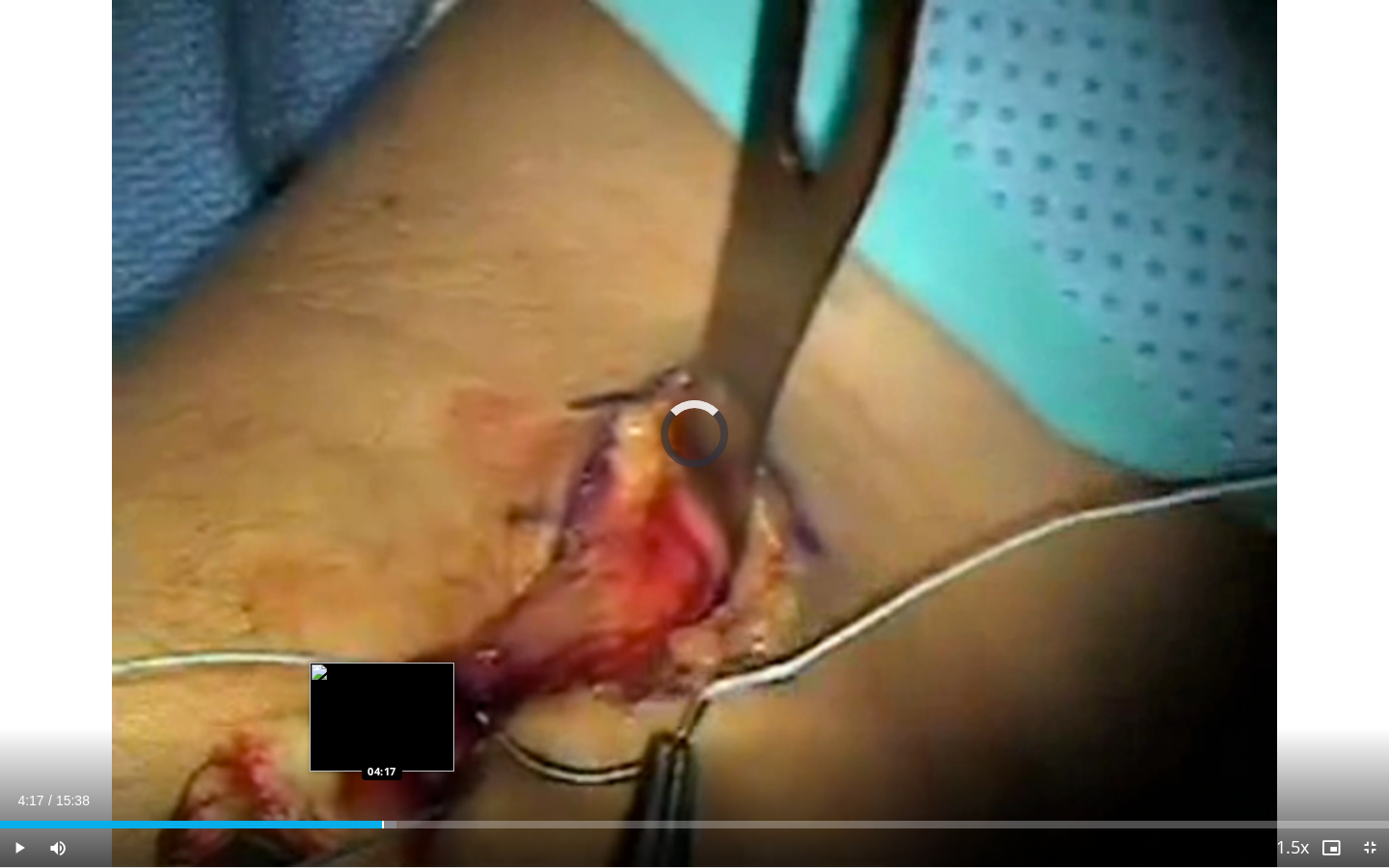 click at bounding box center [383, 825] 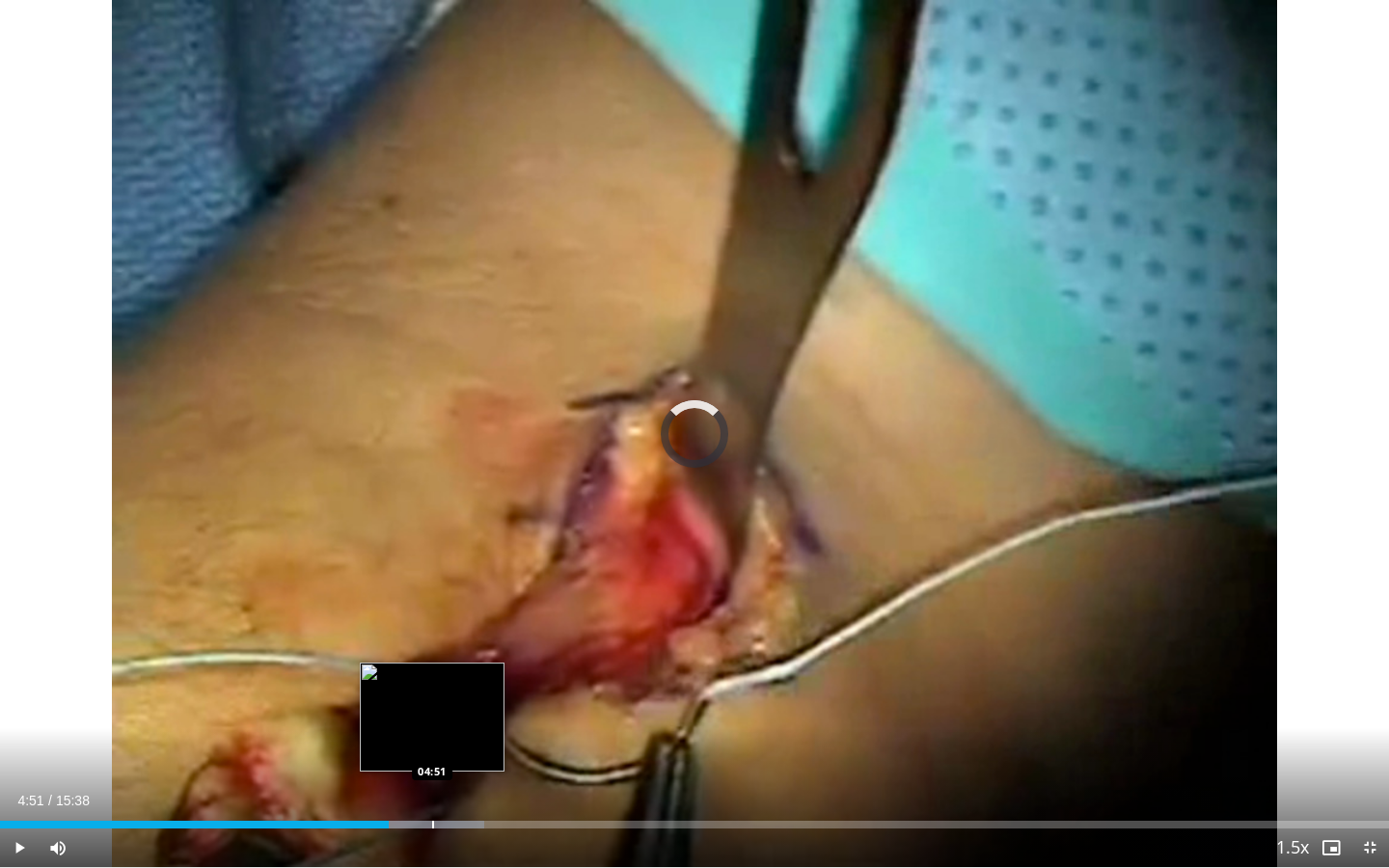 click at bounding box center [433, 825] 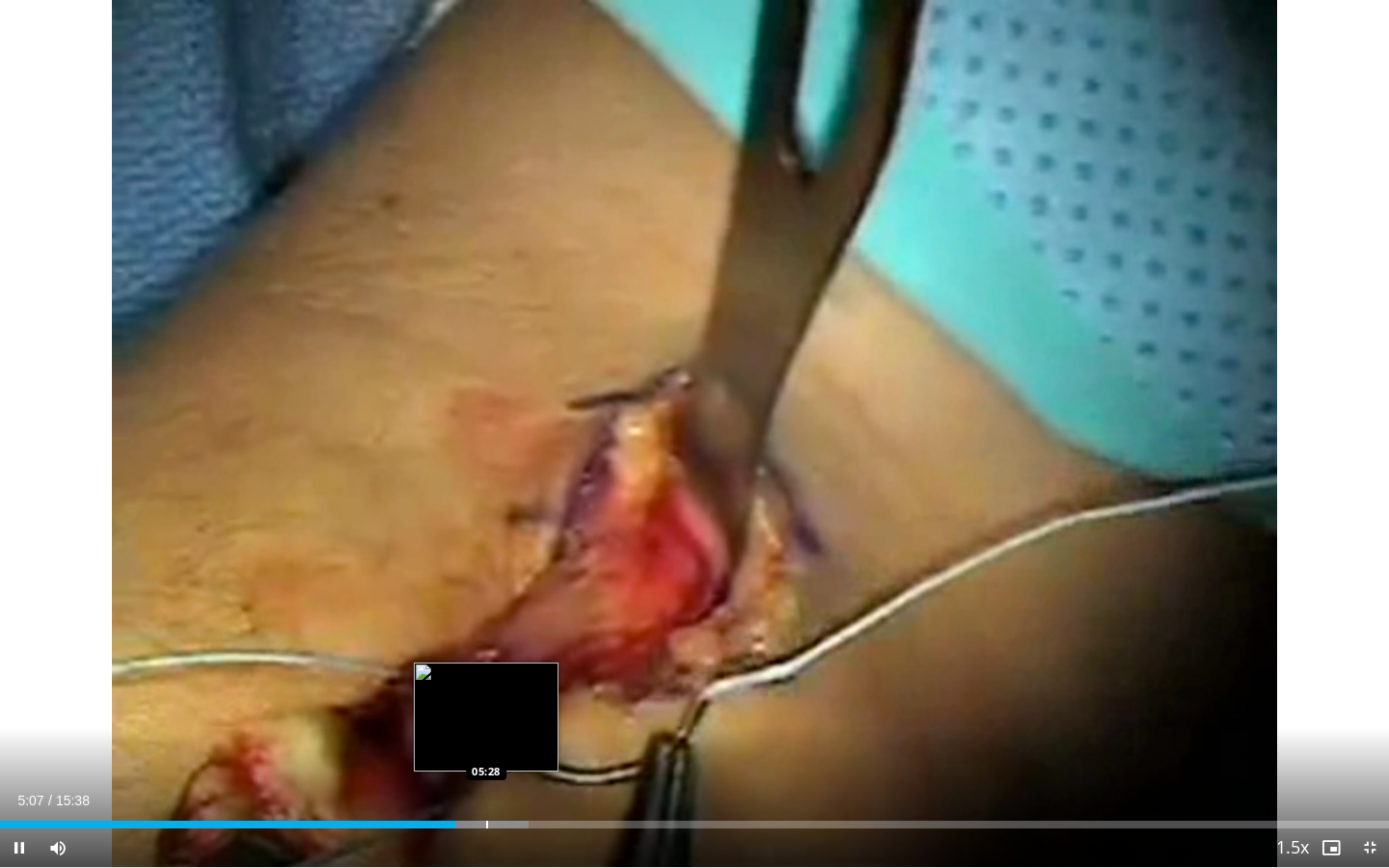click at bounding box center (487, 825) 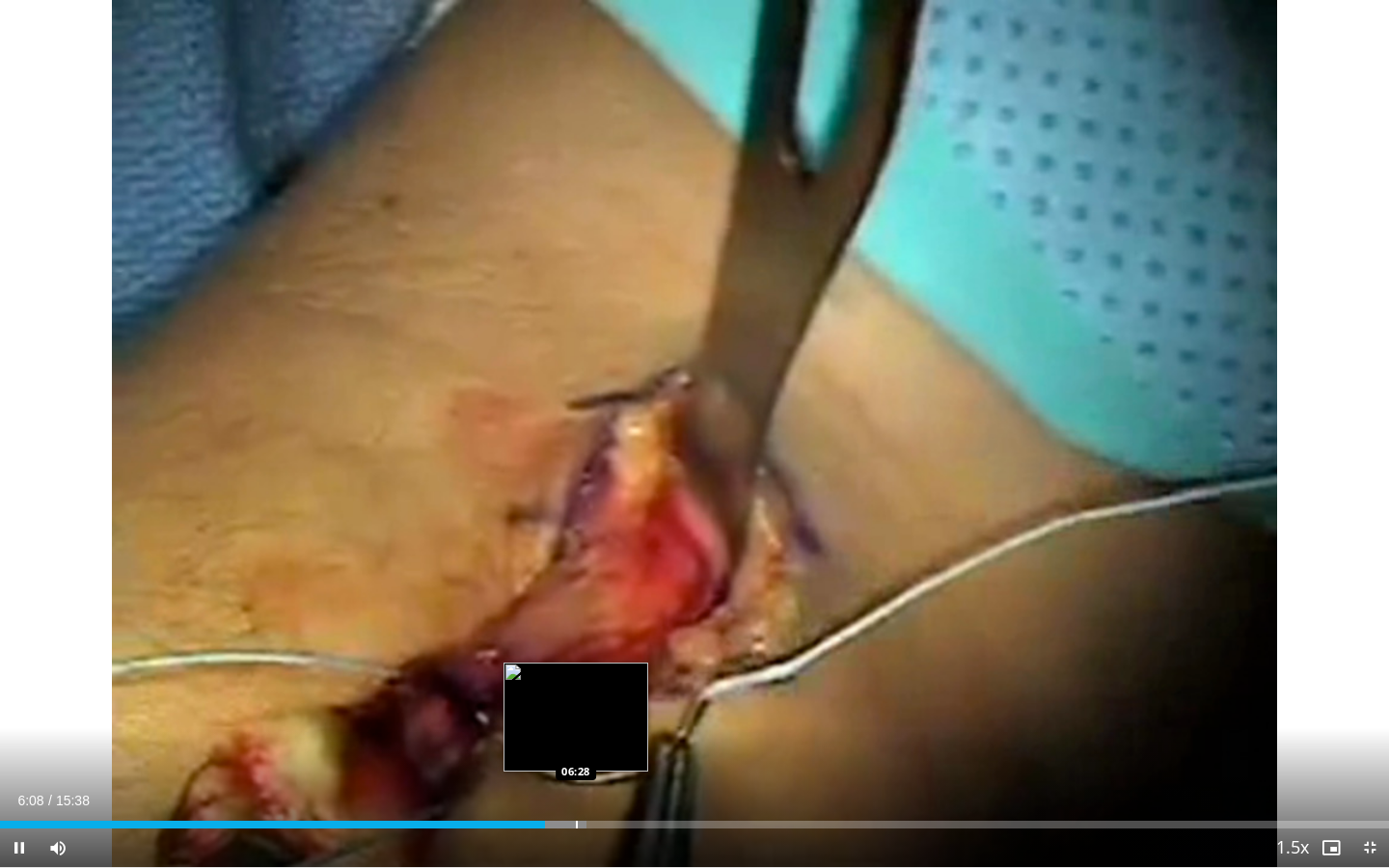 click at bounding box center (577, 825) 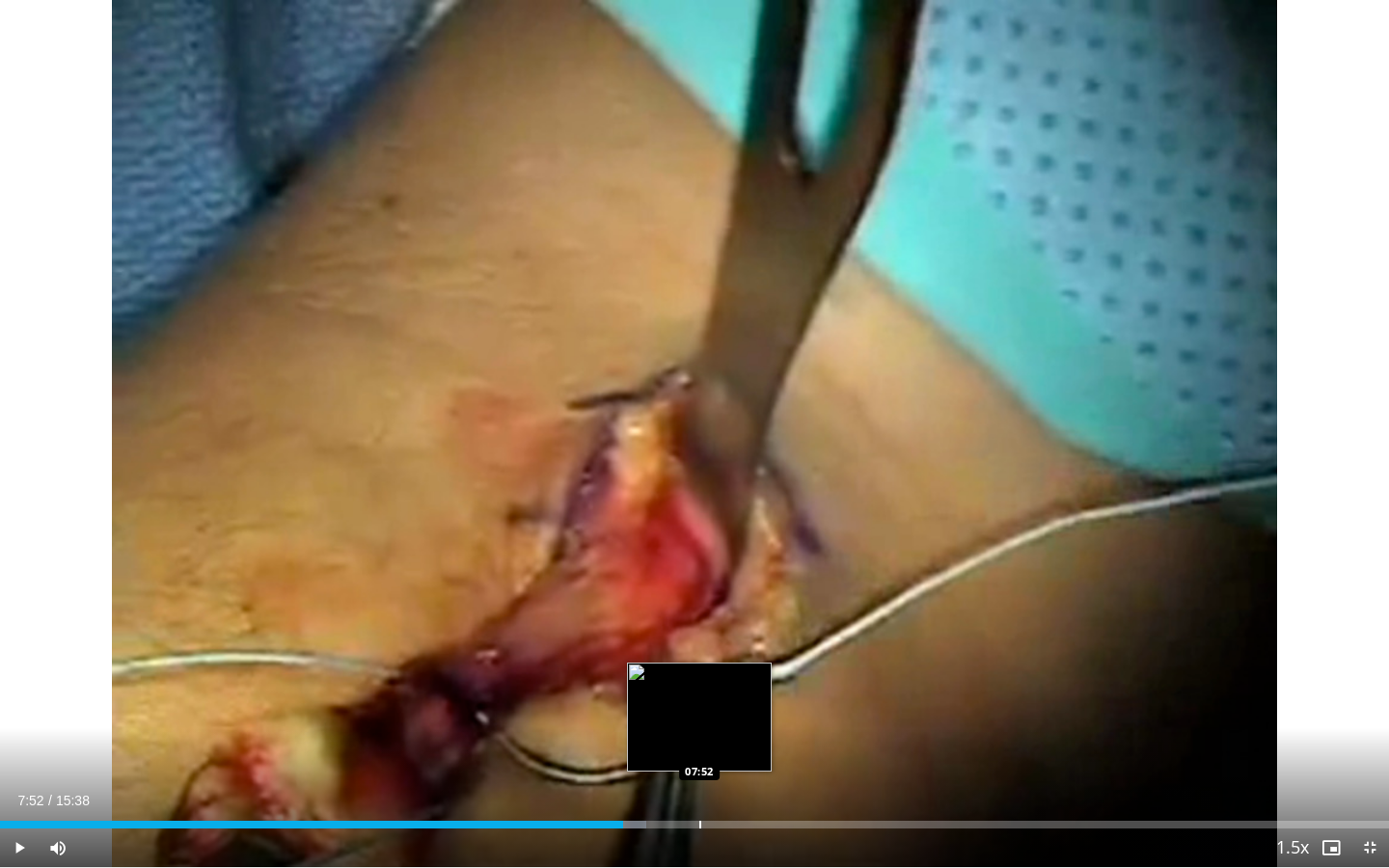 click on "Loaded :  46.50% 07:00 07:52" at bounding box center (694, 819) 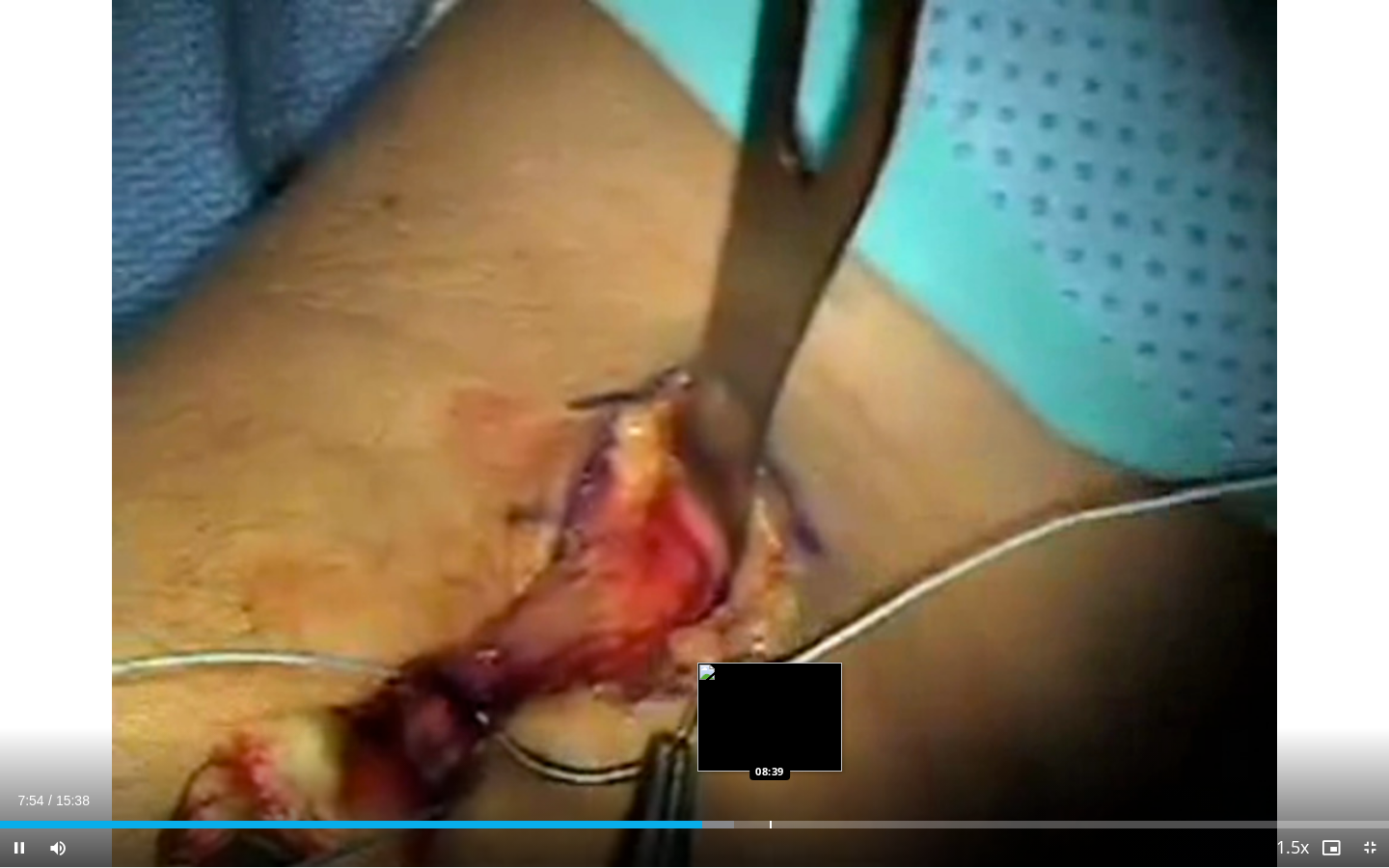 click at bounding box center [771, 825] 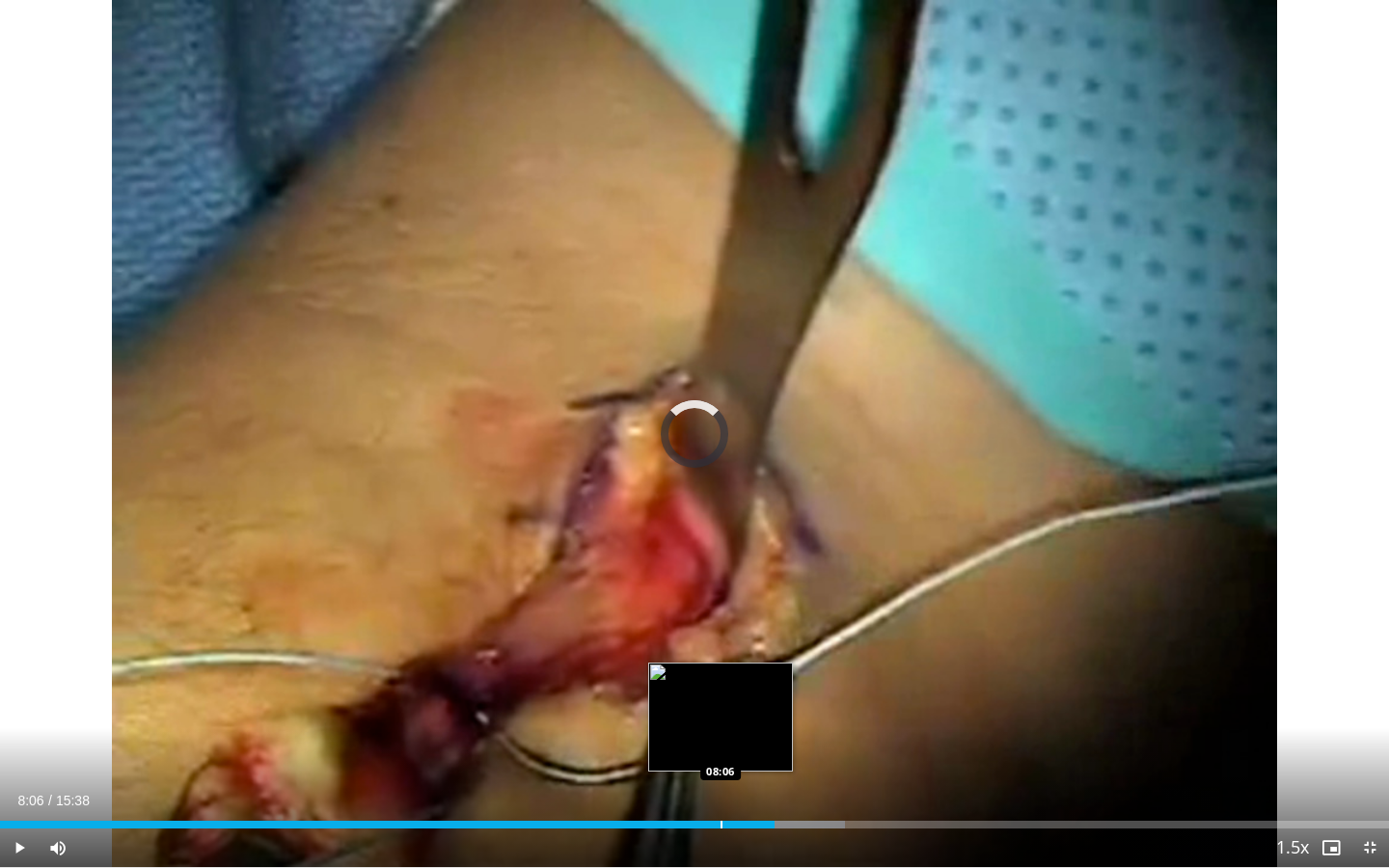click at bounding box center [722, 825] 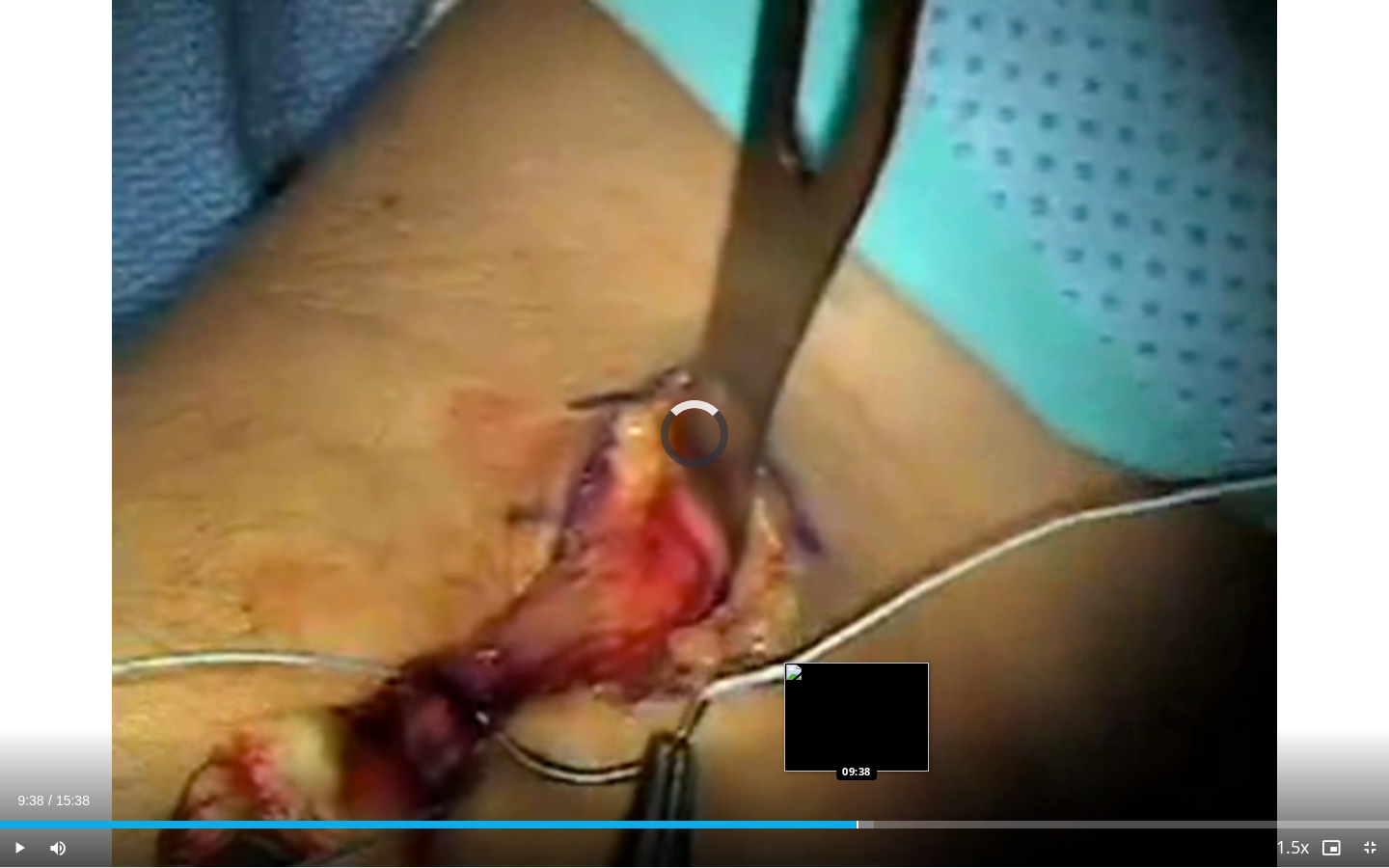 click at bounding box center [858, 825] 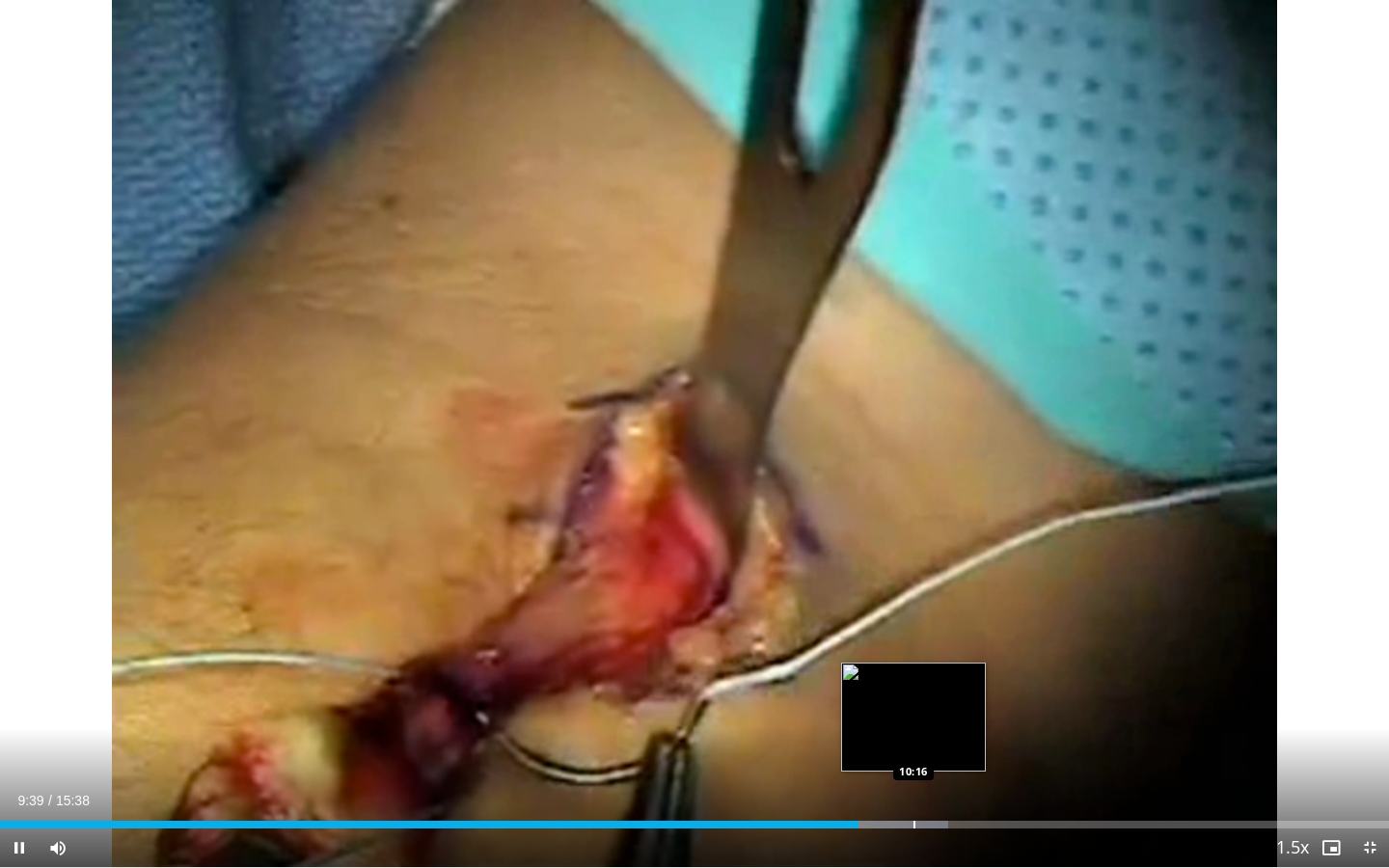 click at bounding box center [914, 825] 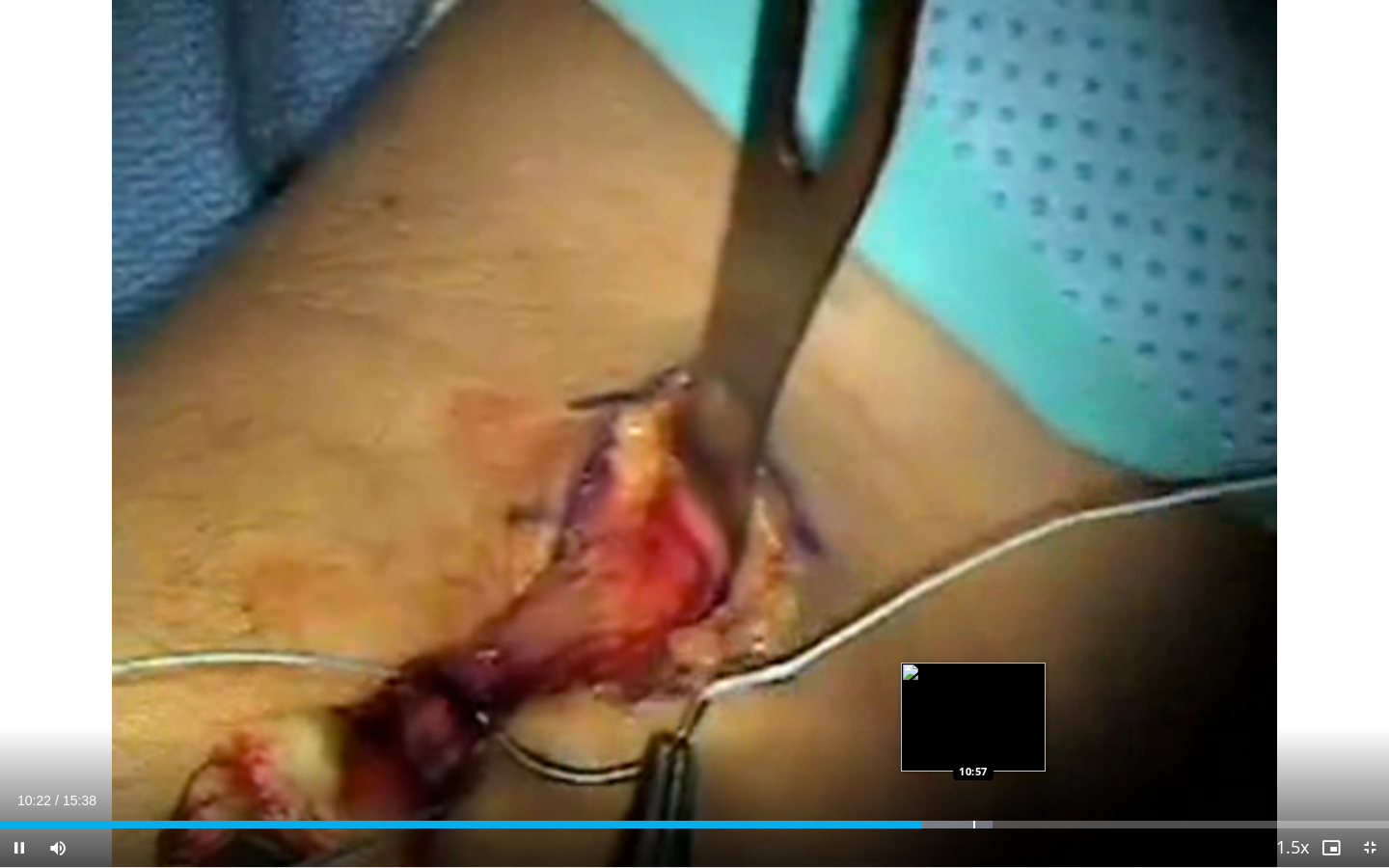 click at bounding box center (974, 825) 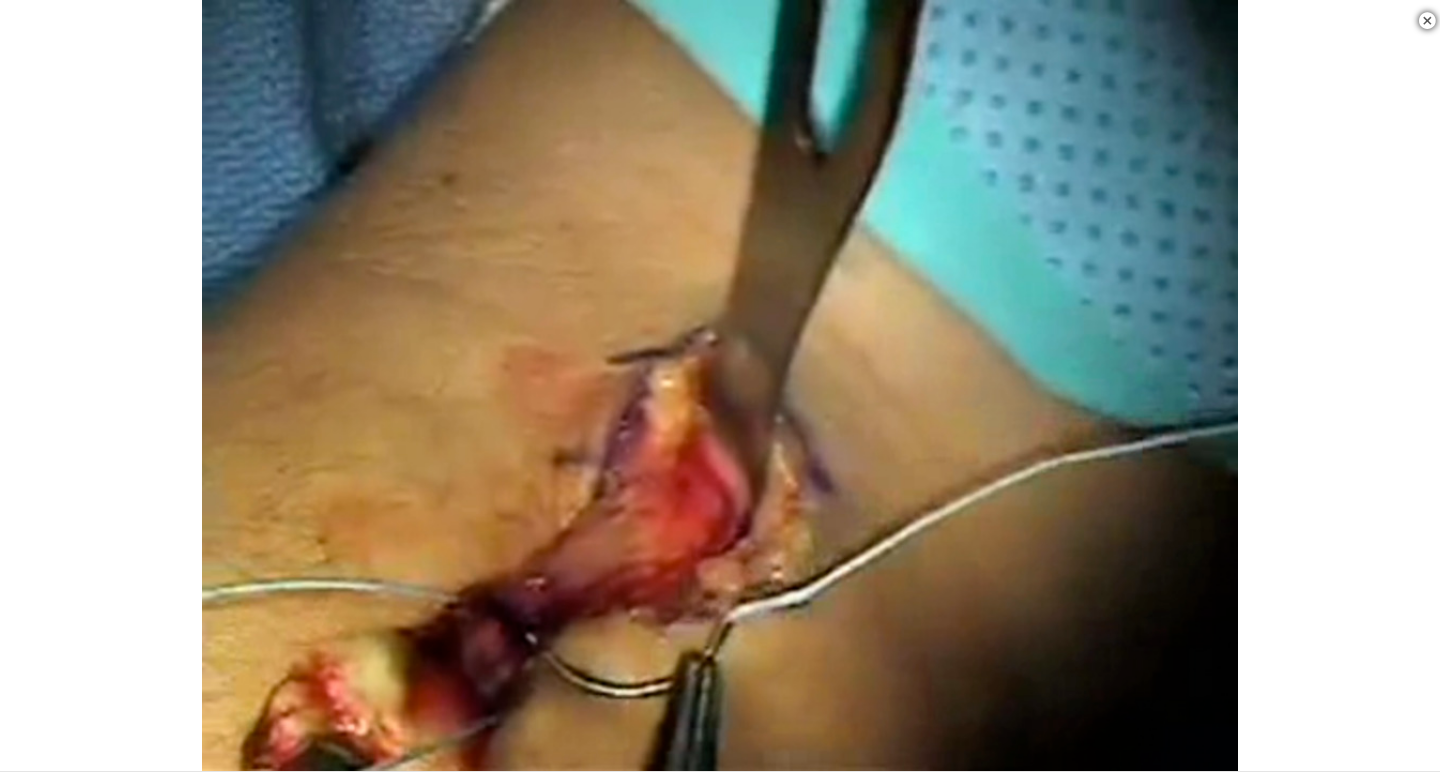 scroll, scrollTop: 443, scrollLeft: 0, axis: vertical 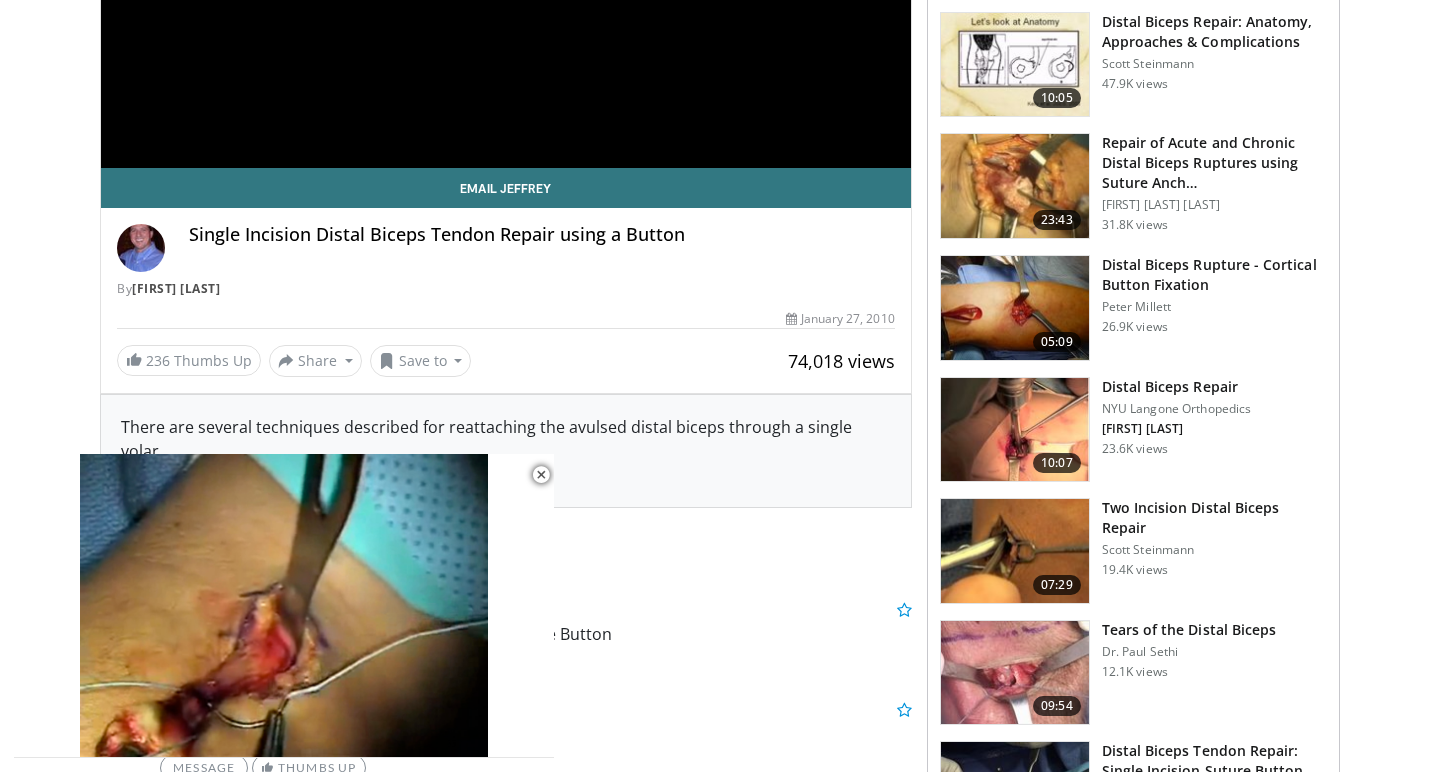 click on "Distal Biceps Repair" at bounding box center [1177, 387] 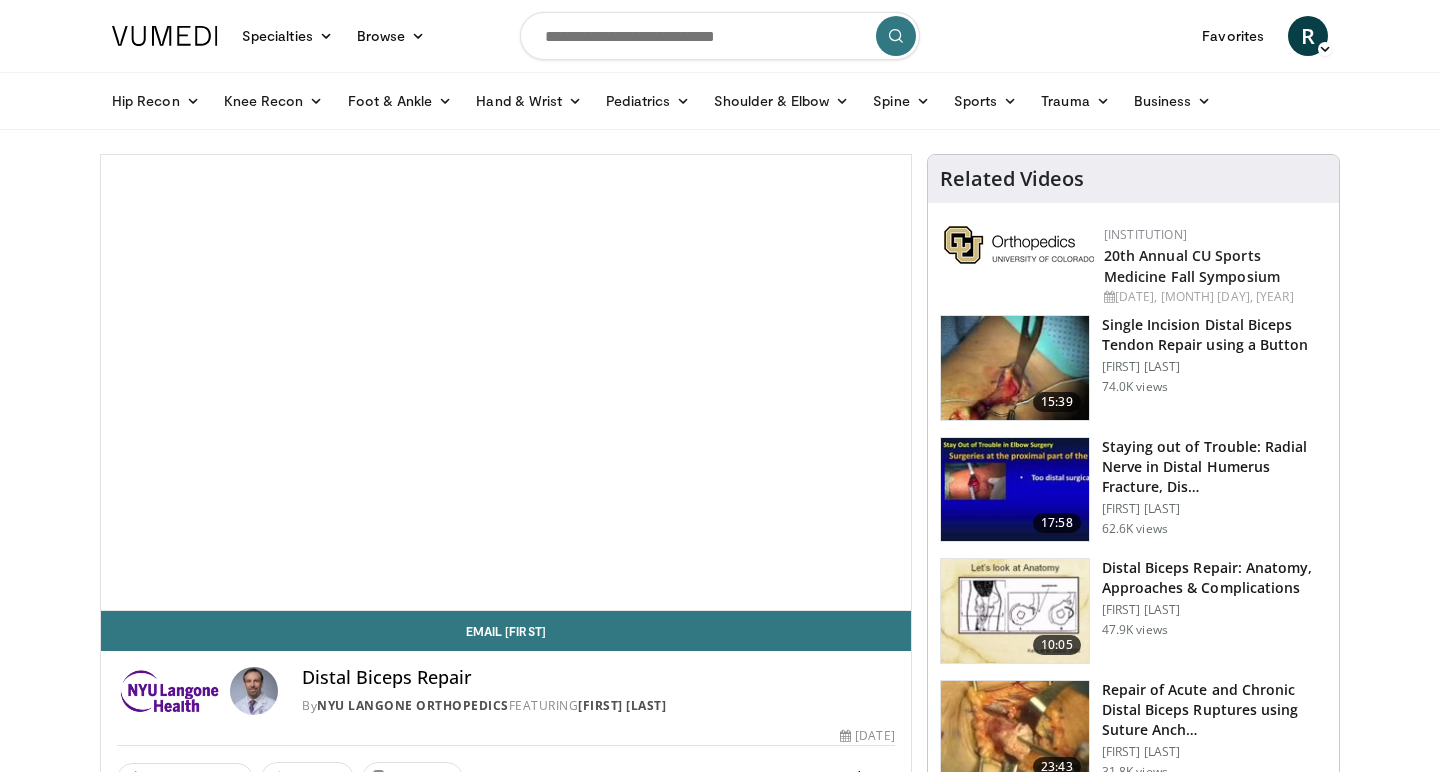 scroll, scrollTop: 0, scrollLeft: 0, axis: both 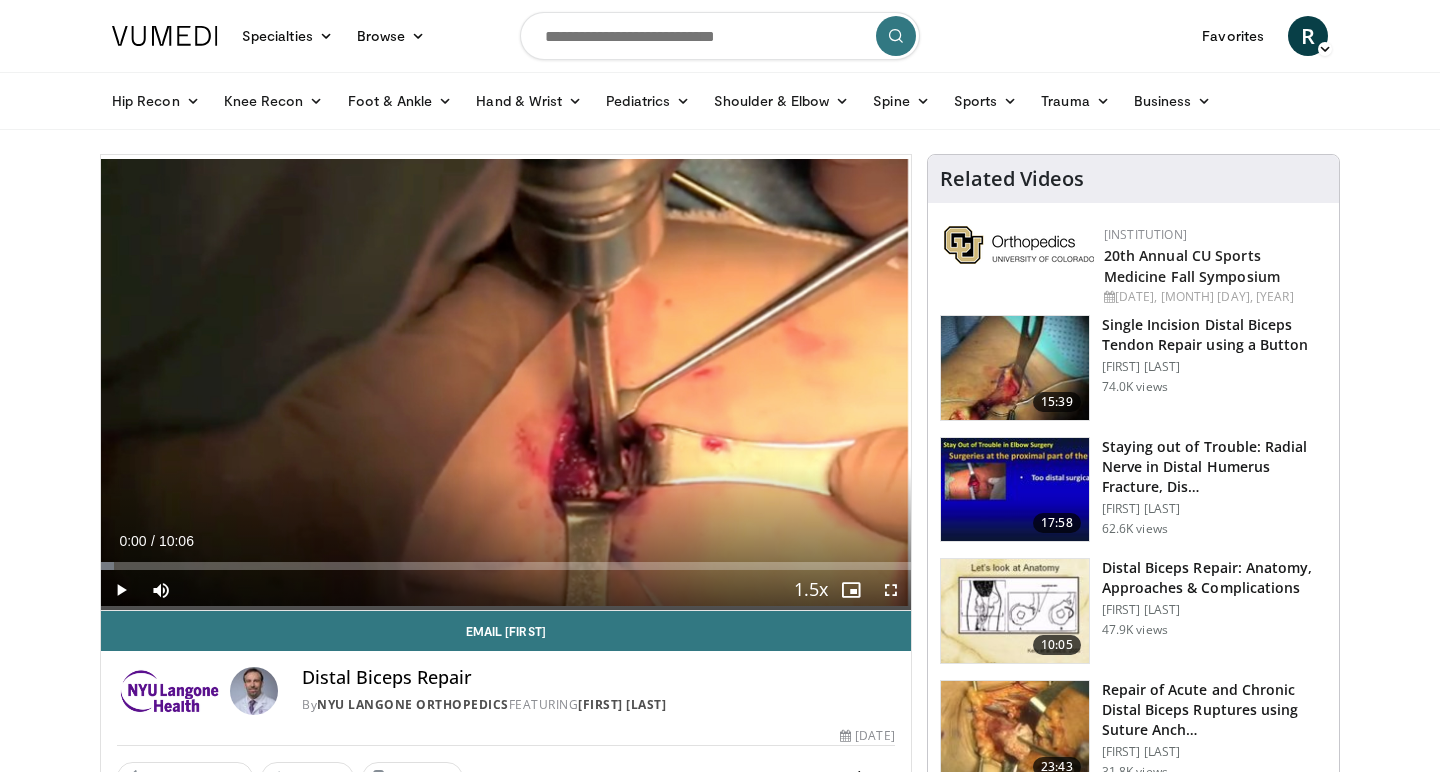 click on "Distal Biceps Repair: Anatomy, Approaches & Complications" at bounding box center [1214, 578] 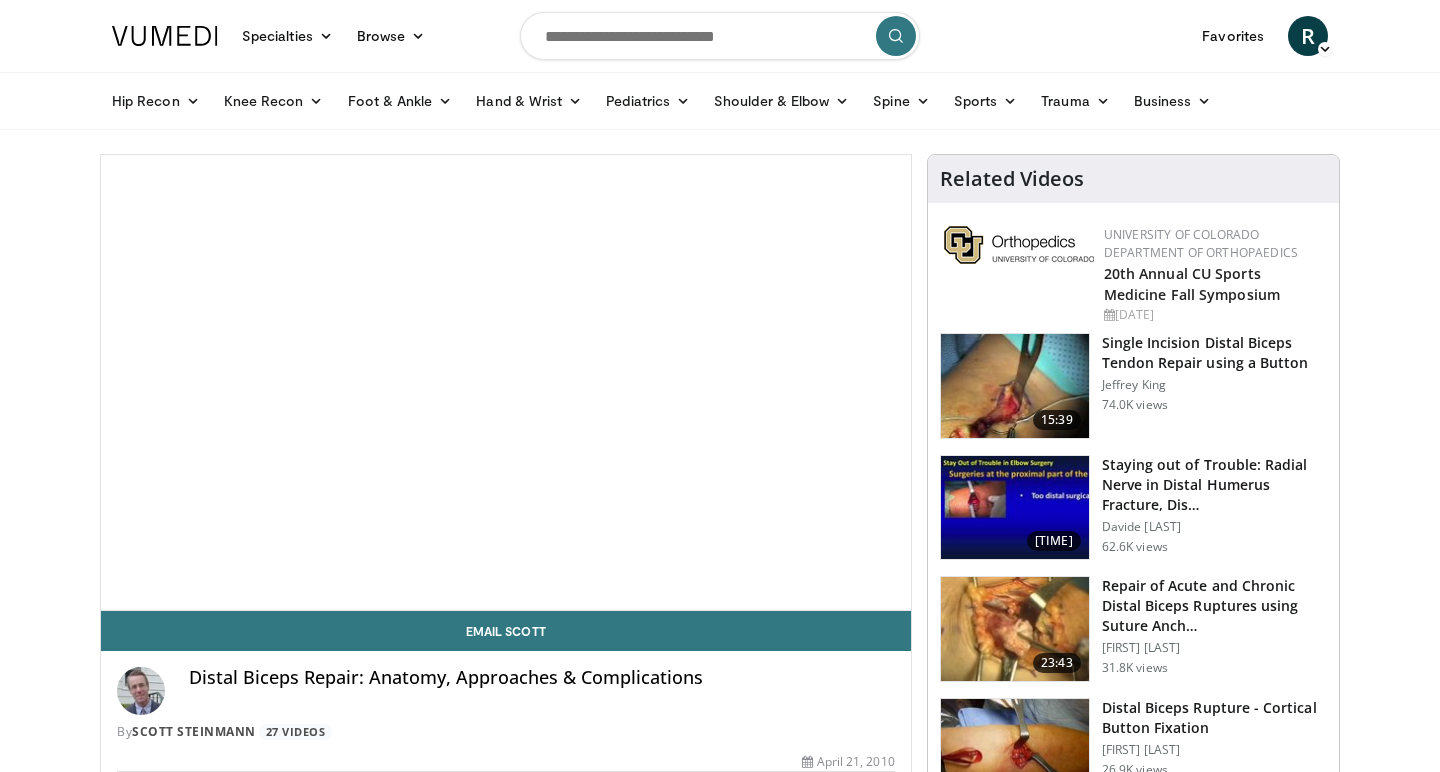 scroll, scrollTop: 0, scrollLeft: 0, axis: both 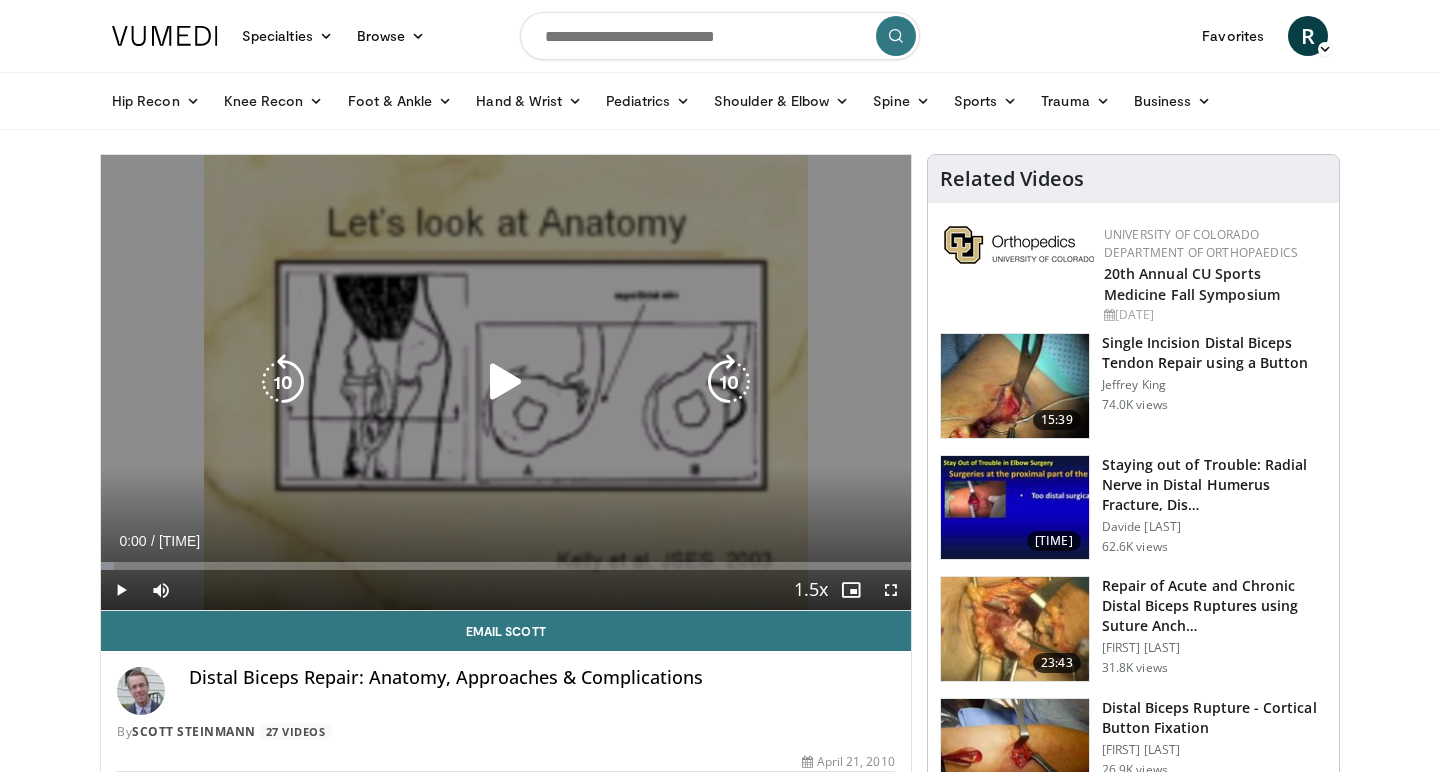 click at bounding box center [506, 382] 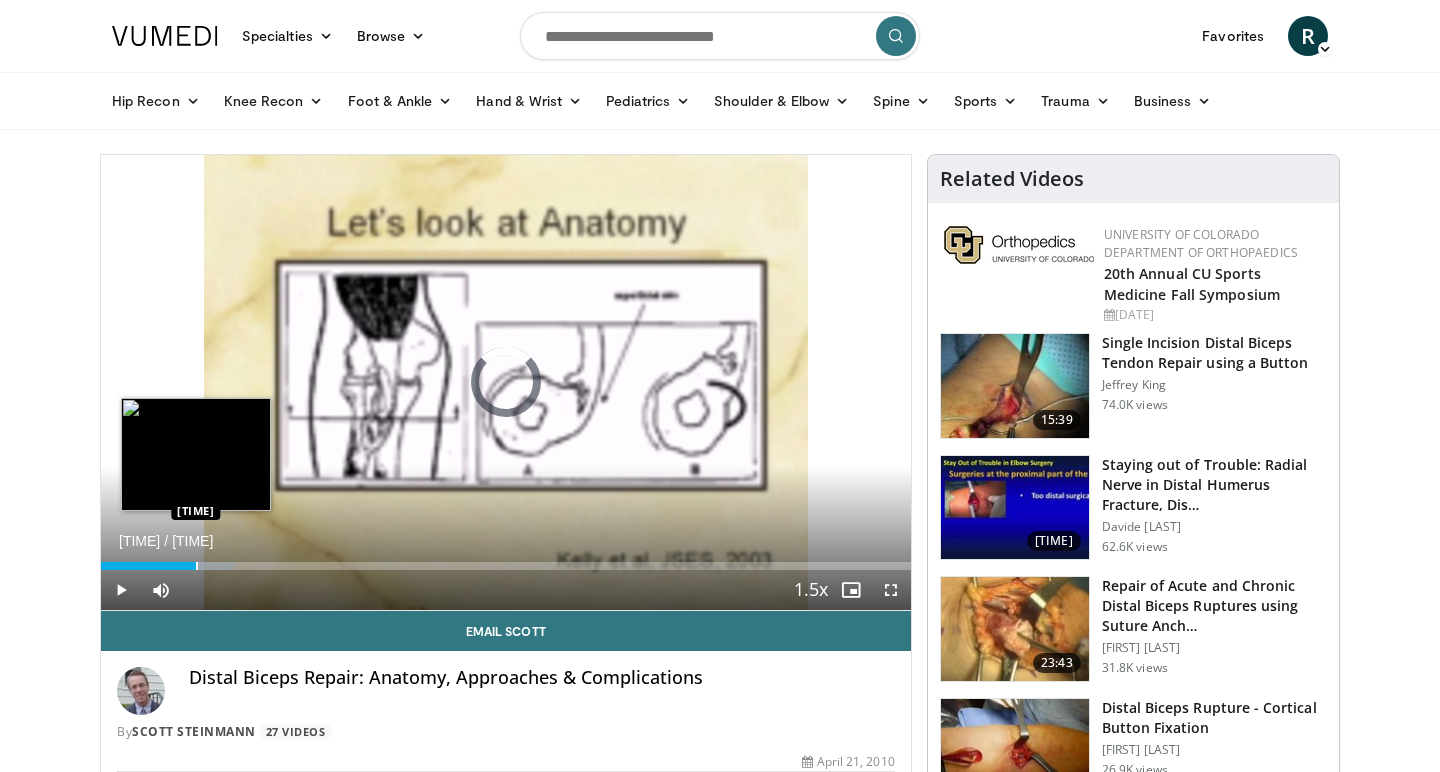 click on "Loaded :  [PERCENTAGE]% [TIME] [TIME]" at bounding box center (506, 560) 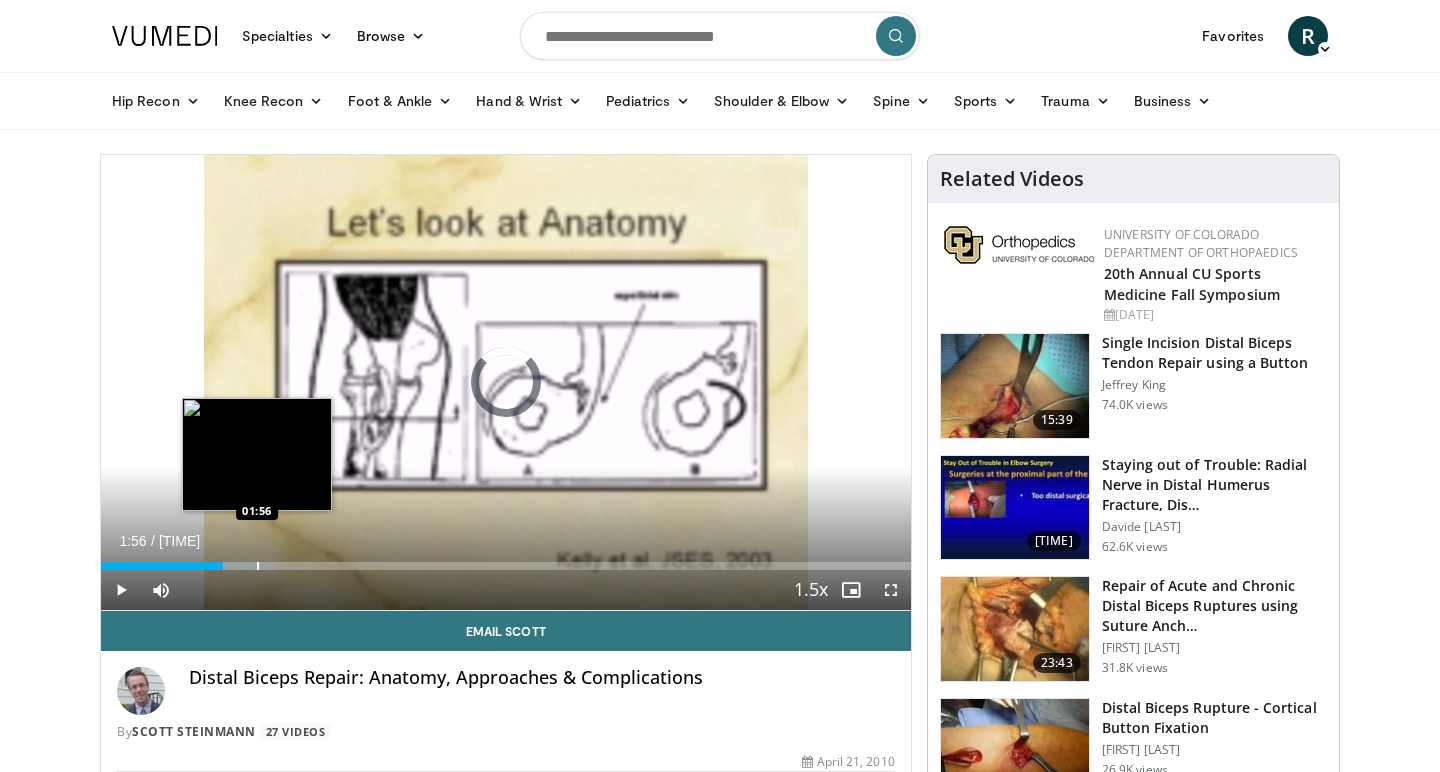 click at bounding box center (258, 566) 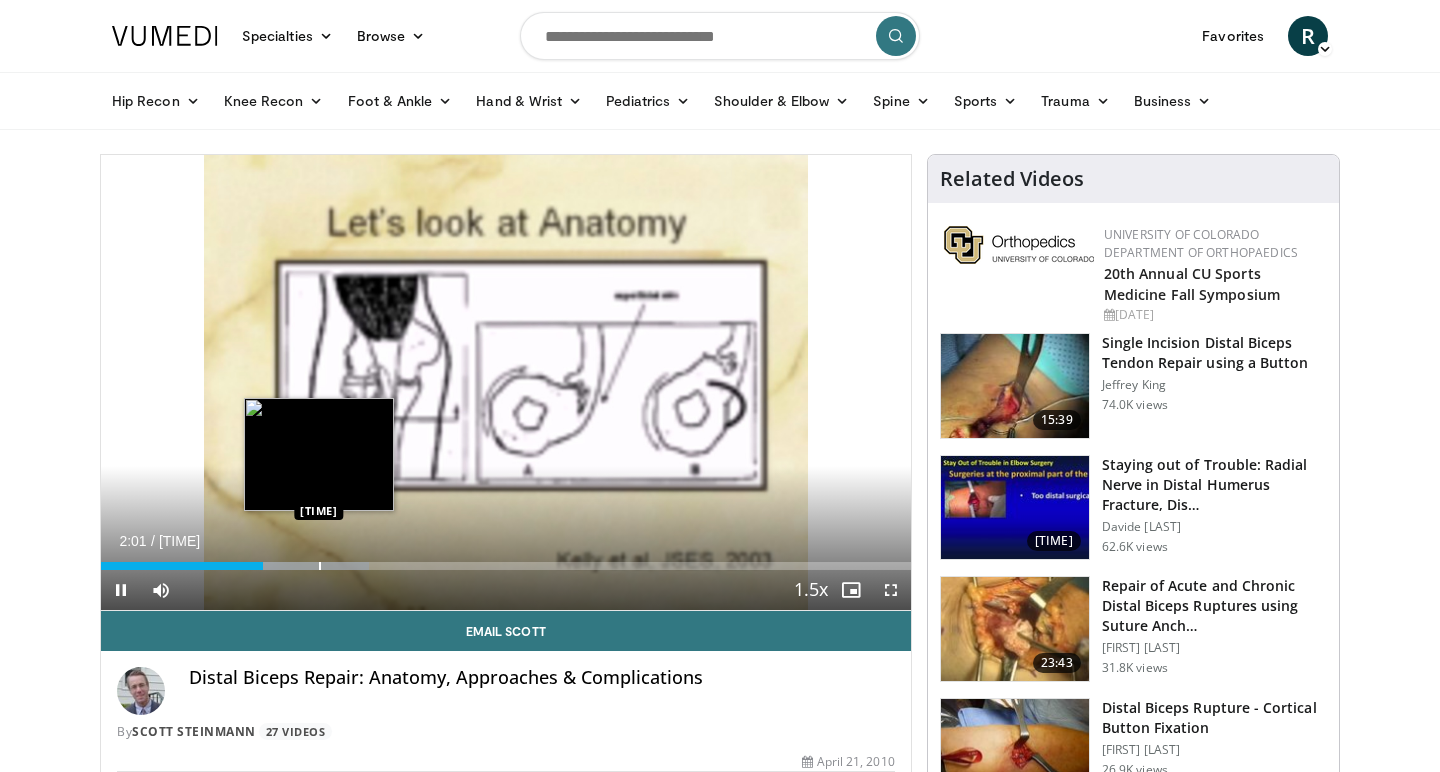click at bounding box center [320, 566] 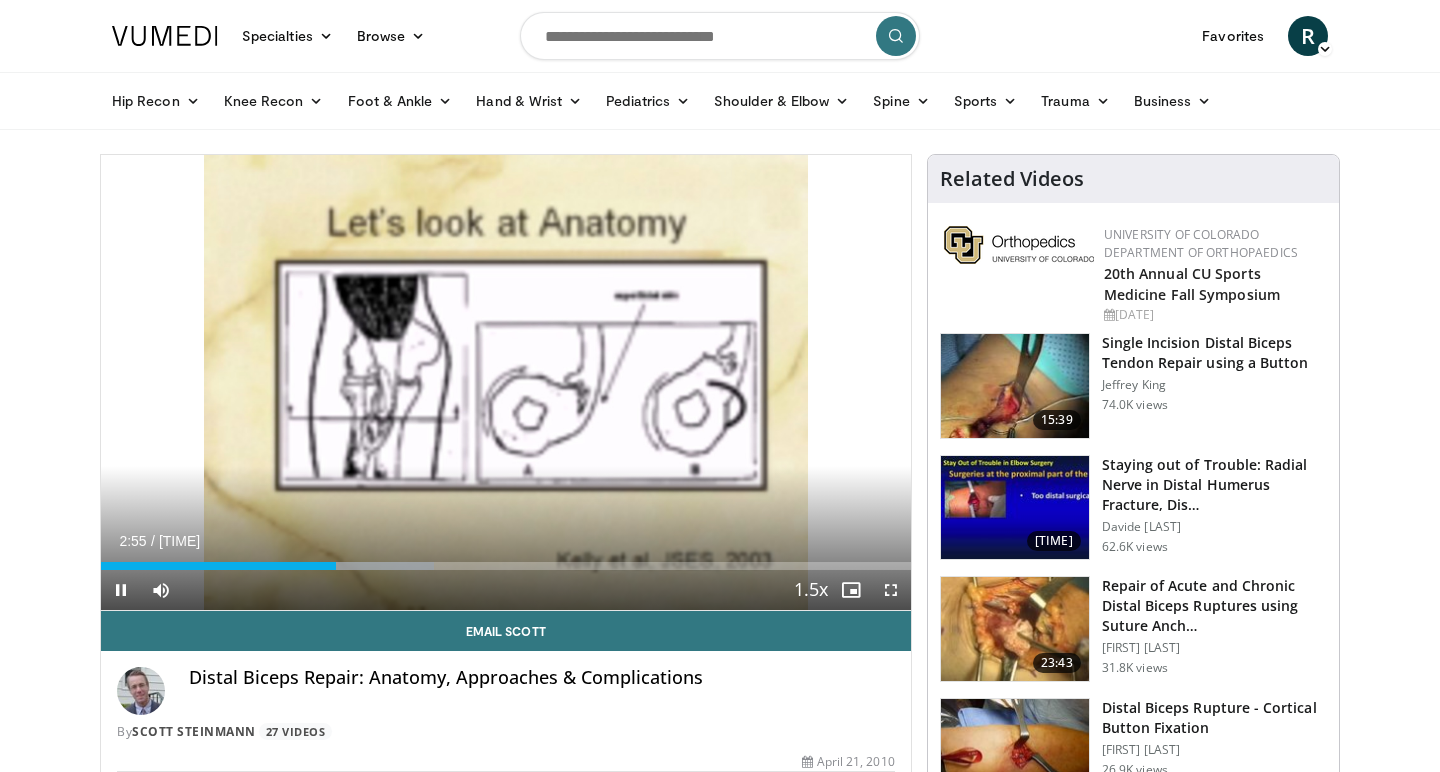 click on "Current Time  2:55 / Duration  10:04 Pause Skip Backward Skip Forward Mute Loaded :  41.19% 02:55 03:25 Stream Type  LIVE Seek to live, currently behind live LIVE   1.5x Playback Rate 0.5x 0.75x 1x 1.25x 1.5x , selected 1.75x 2x Chapters Chapters Descriptions descriptions off , selected Captions captions off , selected Audio Track en (Main) , selected Fullscreen Enable picture-in-picture mode" at bounding box center [506, 590] 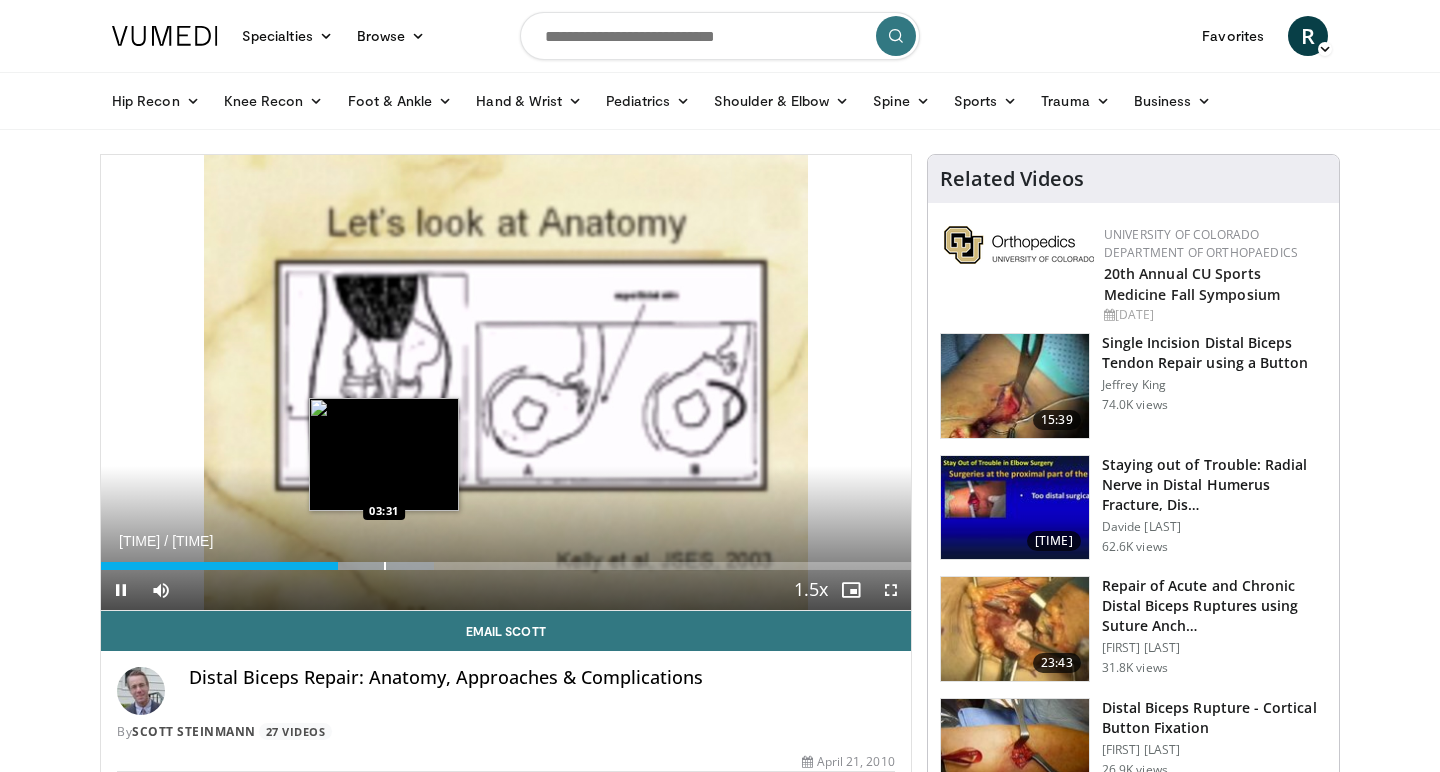 click on "Loaded :  41.19% 02:56 03:31" at bounding box center [506, 560] 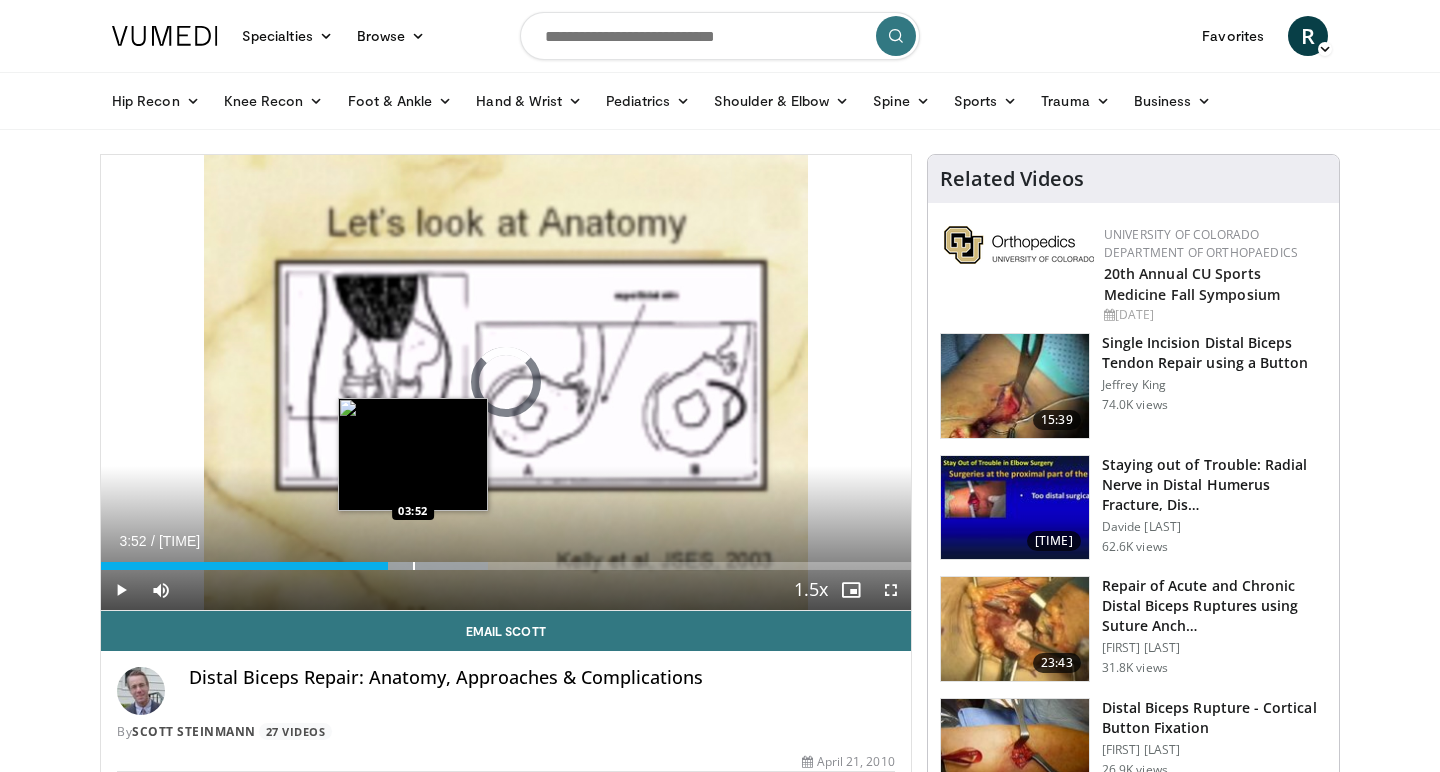 click at bounding box center (414, 566) 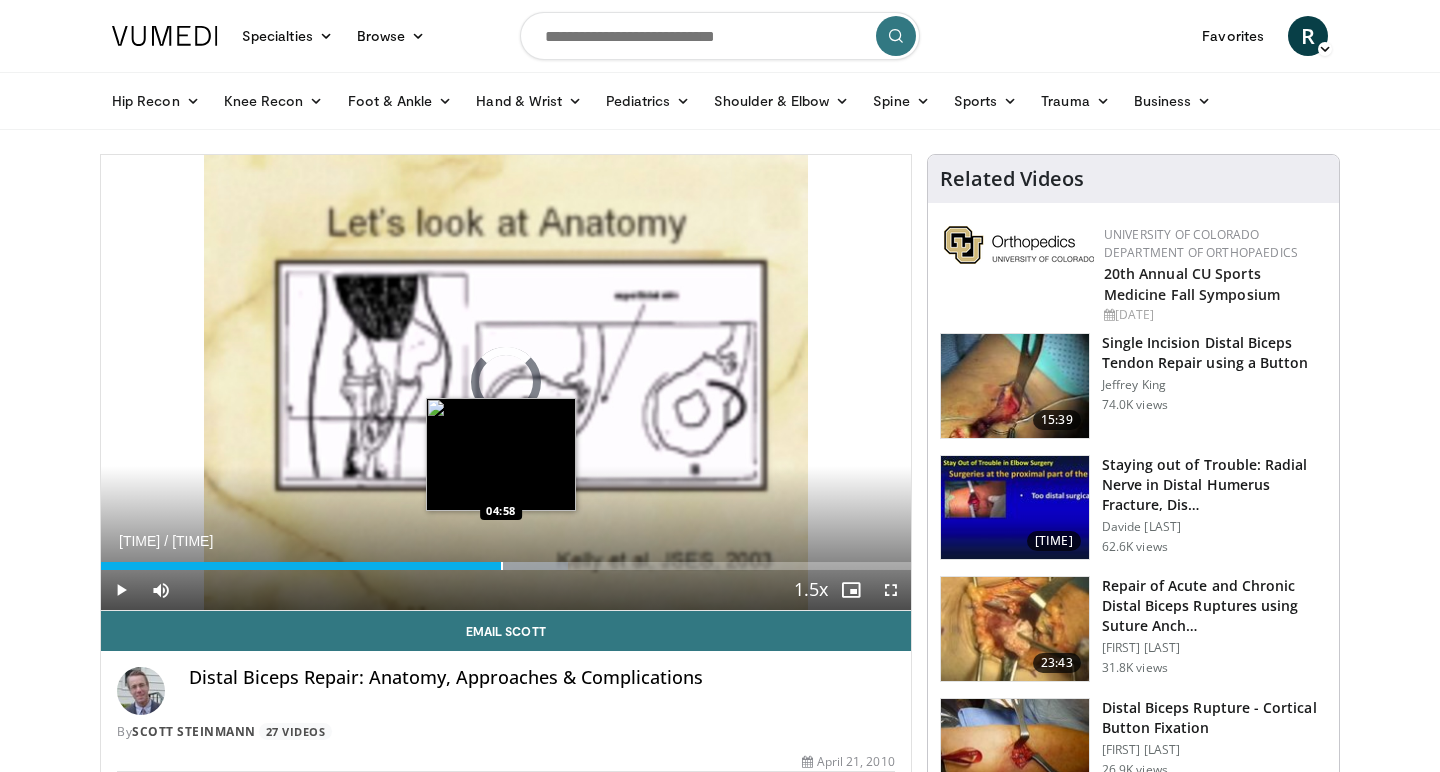 click at bounding box center (502, 566) 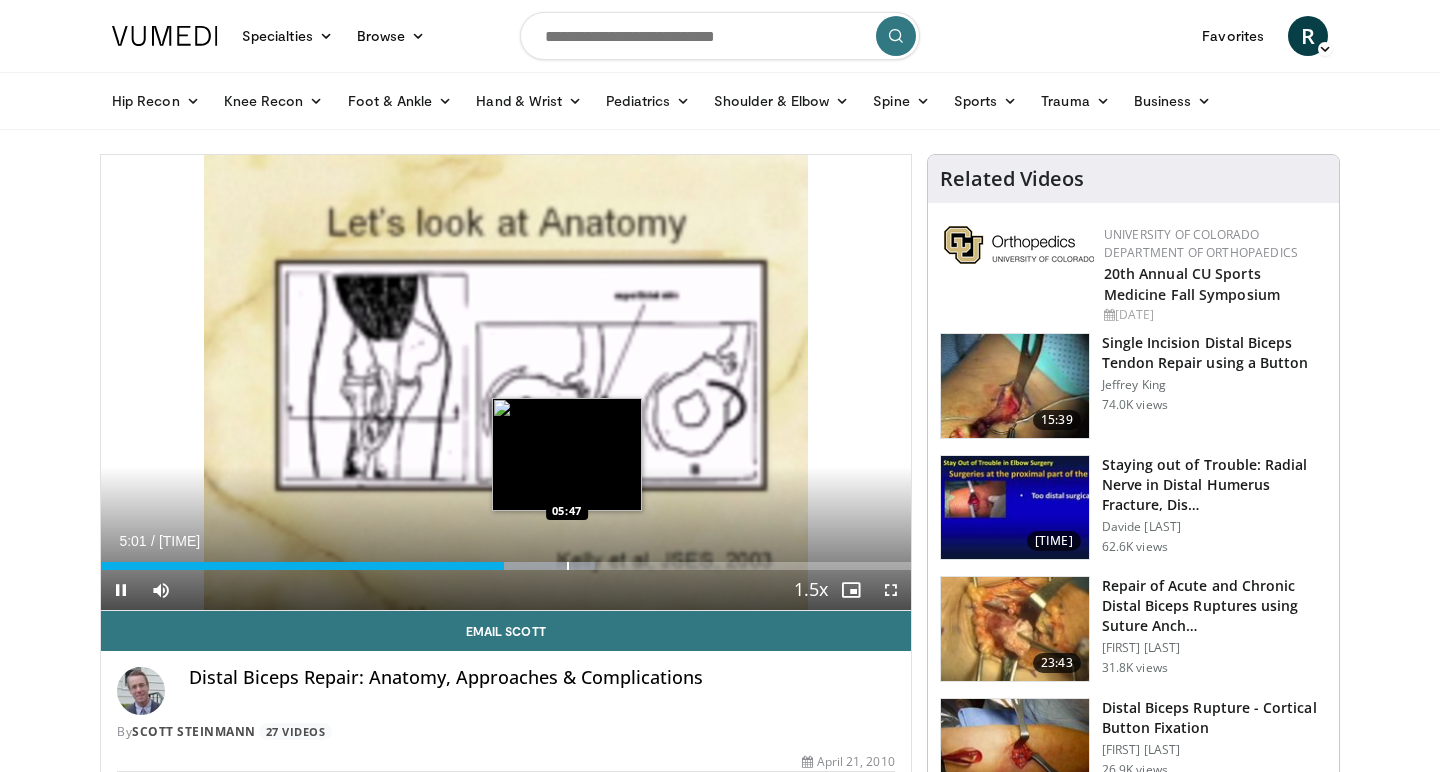 click at bounding box center [568, 566] 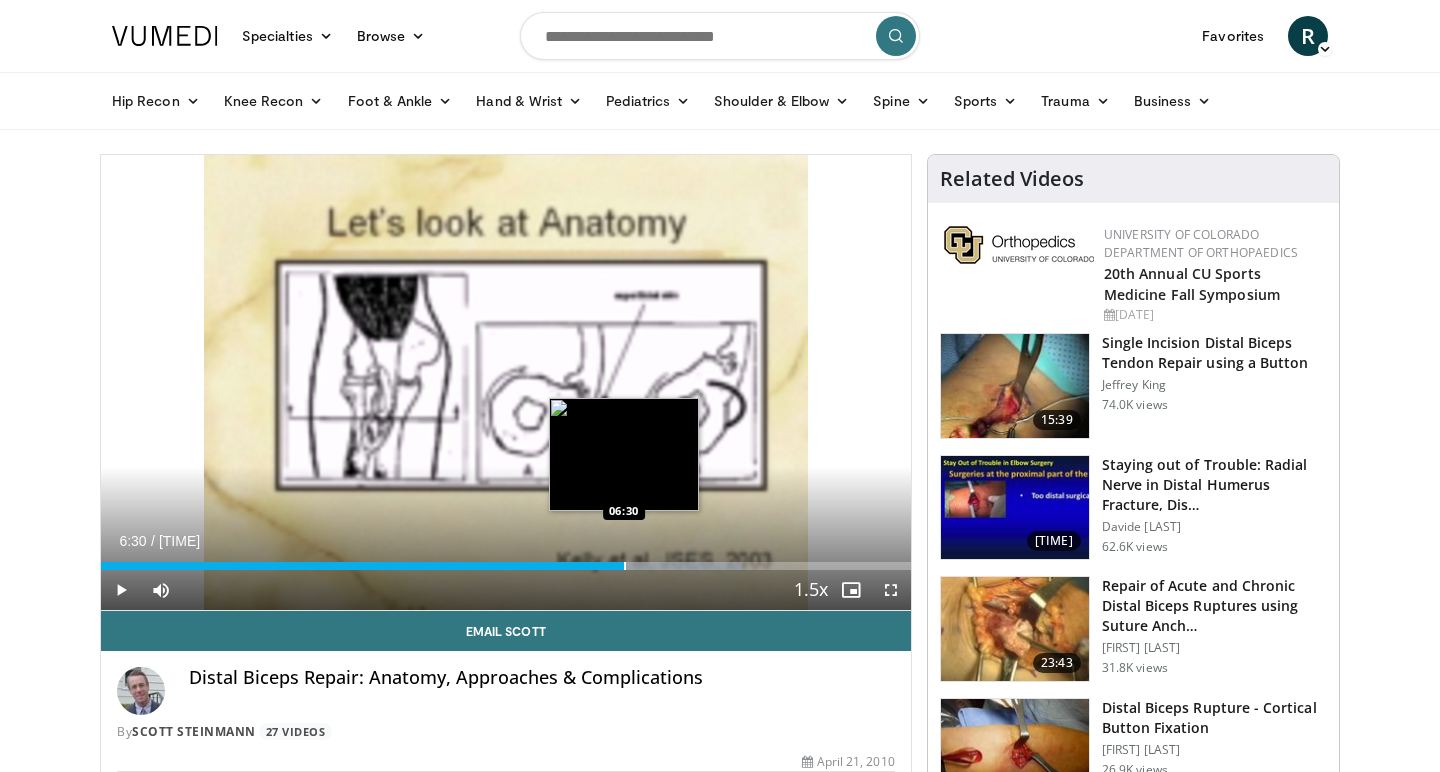 click on "Loaded :  79.17% 05:53 06:30" at bounding box center (506, 560) 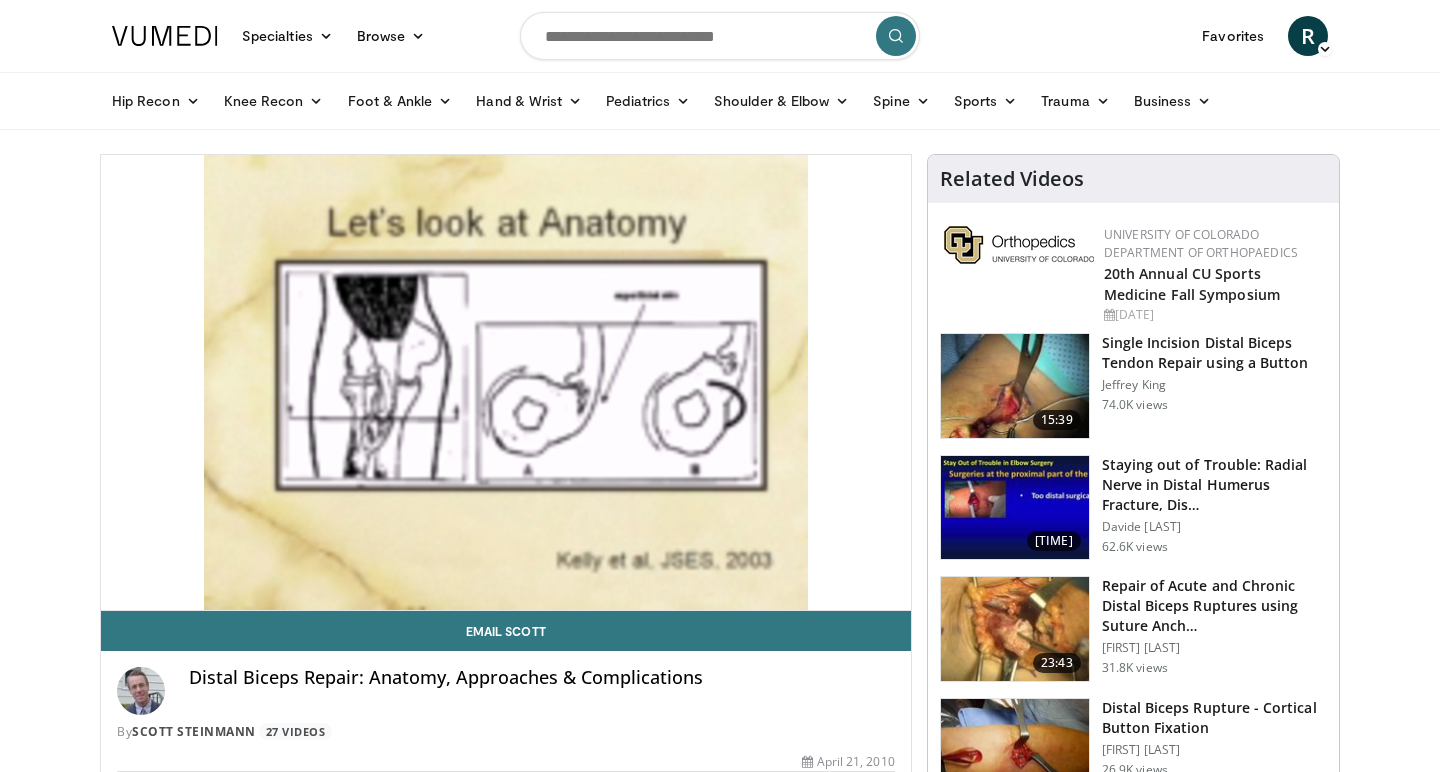 click on "[TIME]
Tap to unmute" at bounding box center (506, 382) 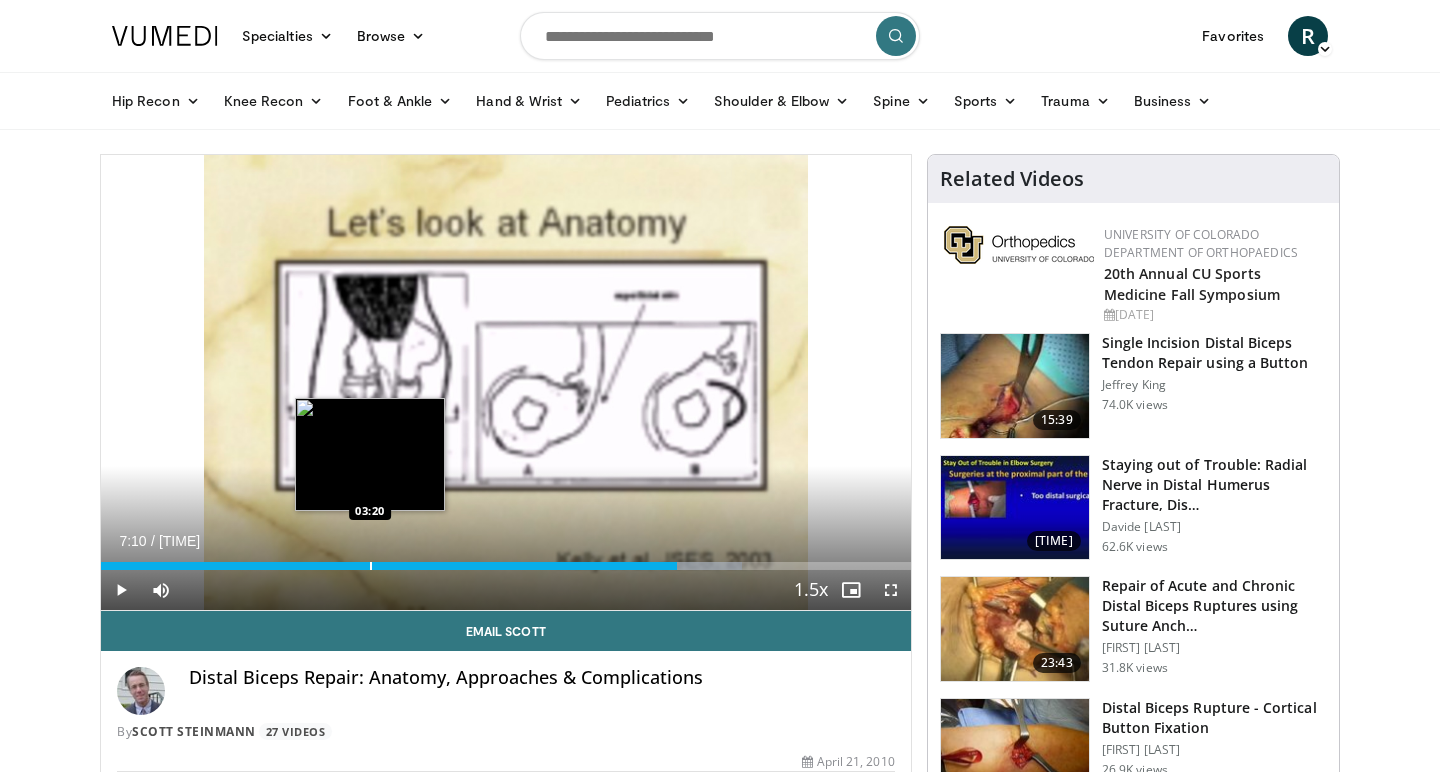 click at bounding box center (371, 566) 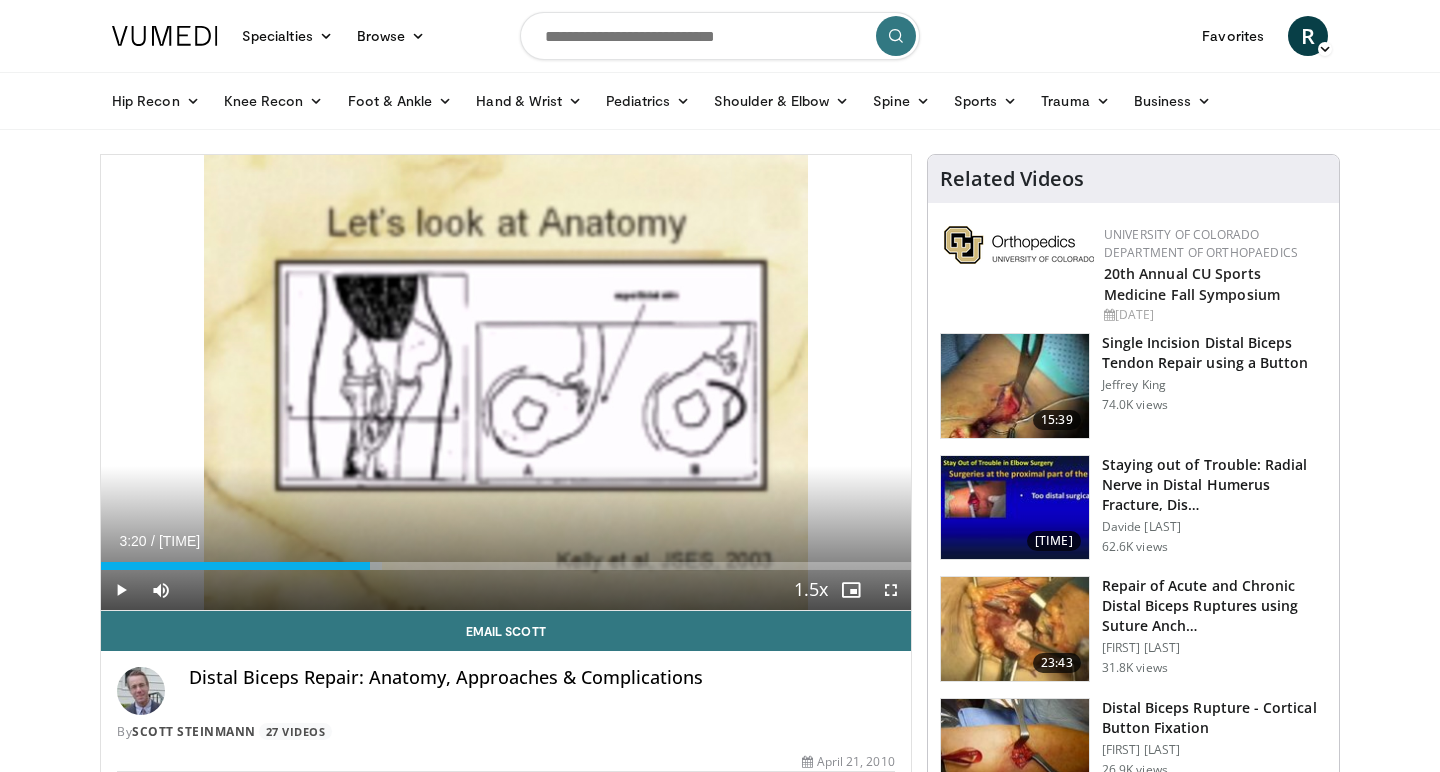 click at bounding box center [121, 590] 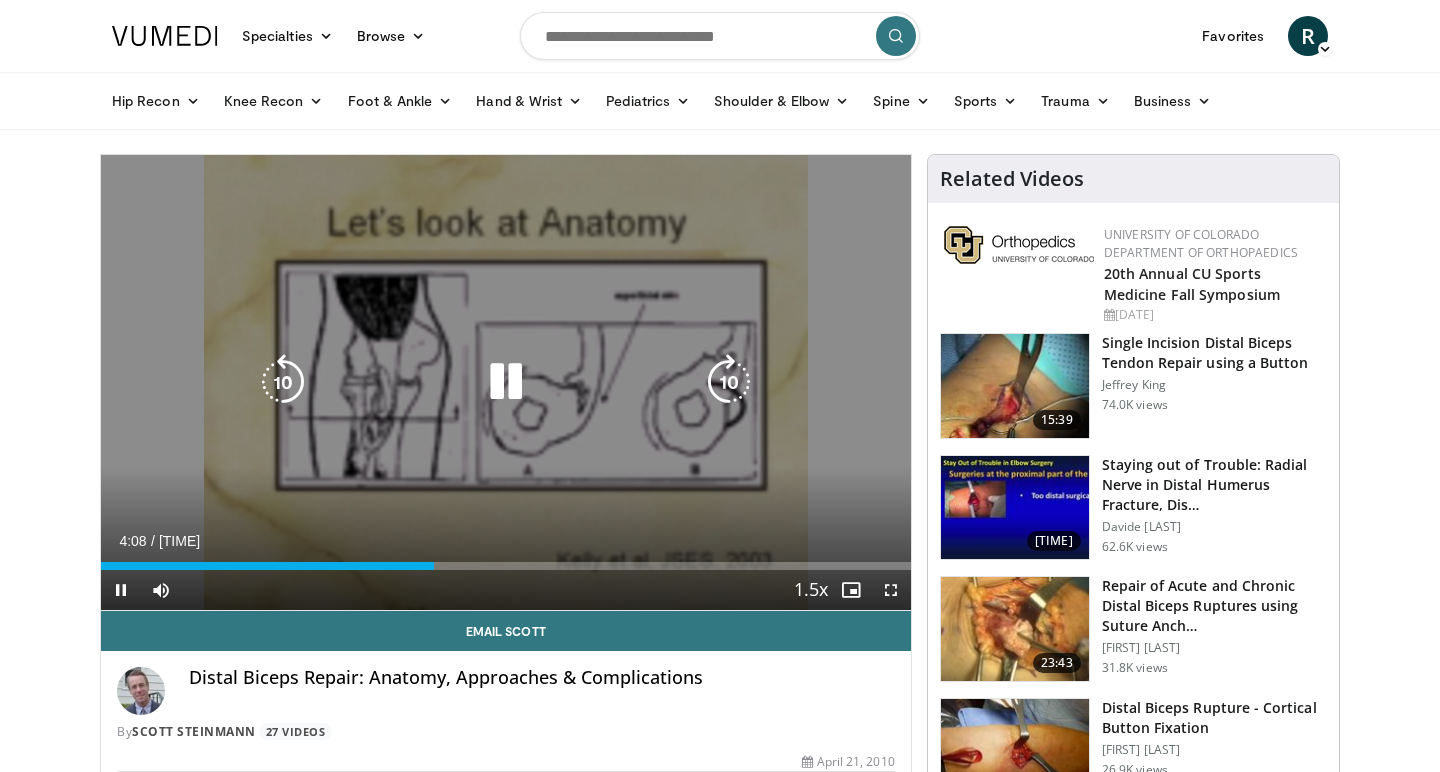 click at bounding box center [506, 382] 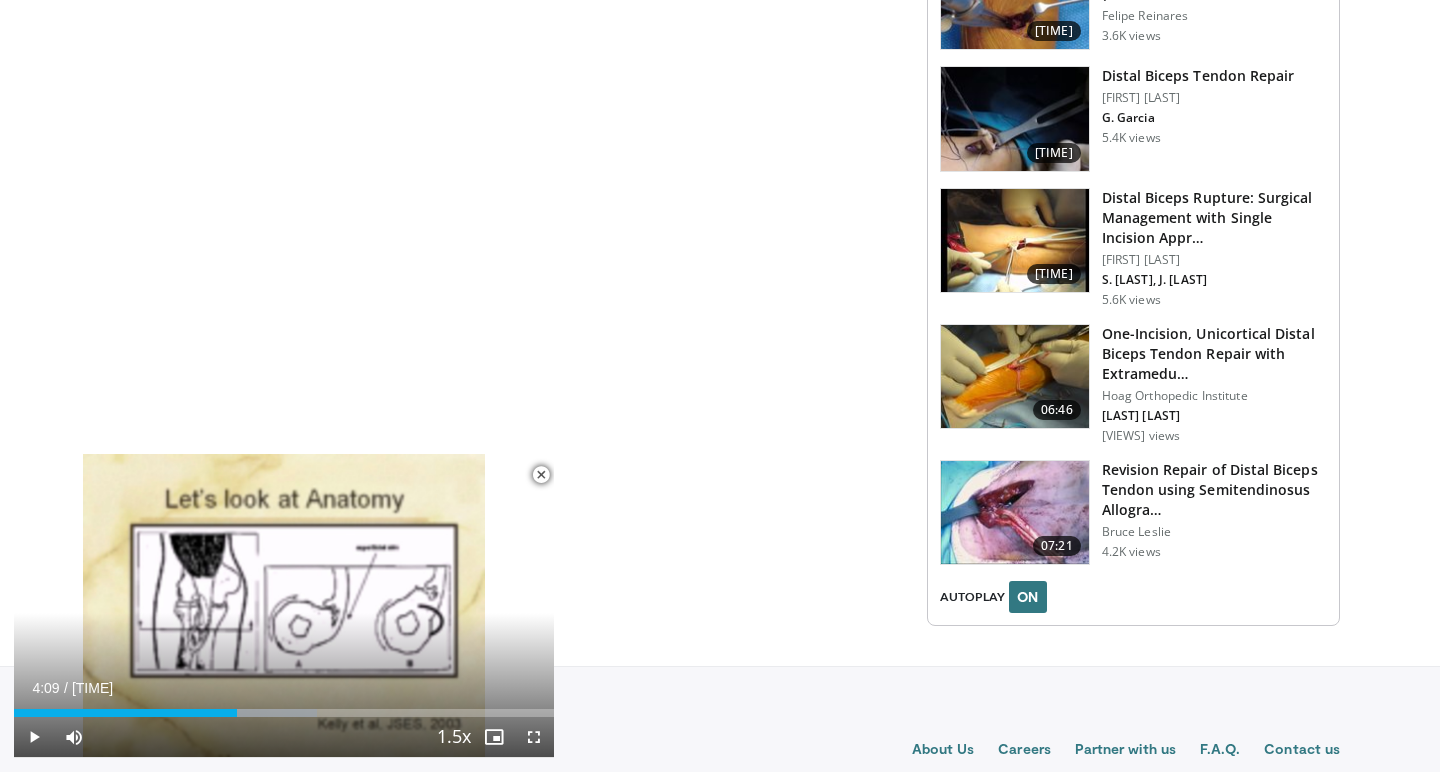scroll, scrollTop: 2241, scrollLeft: 0, axis: vertical 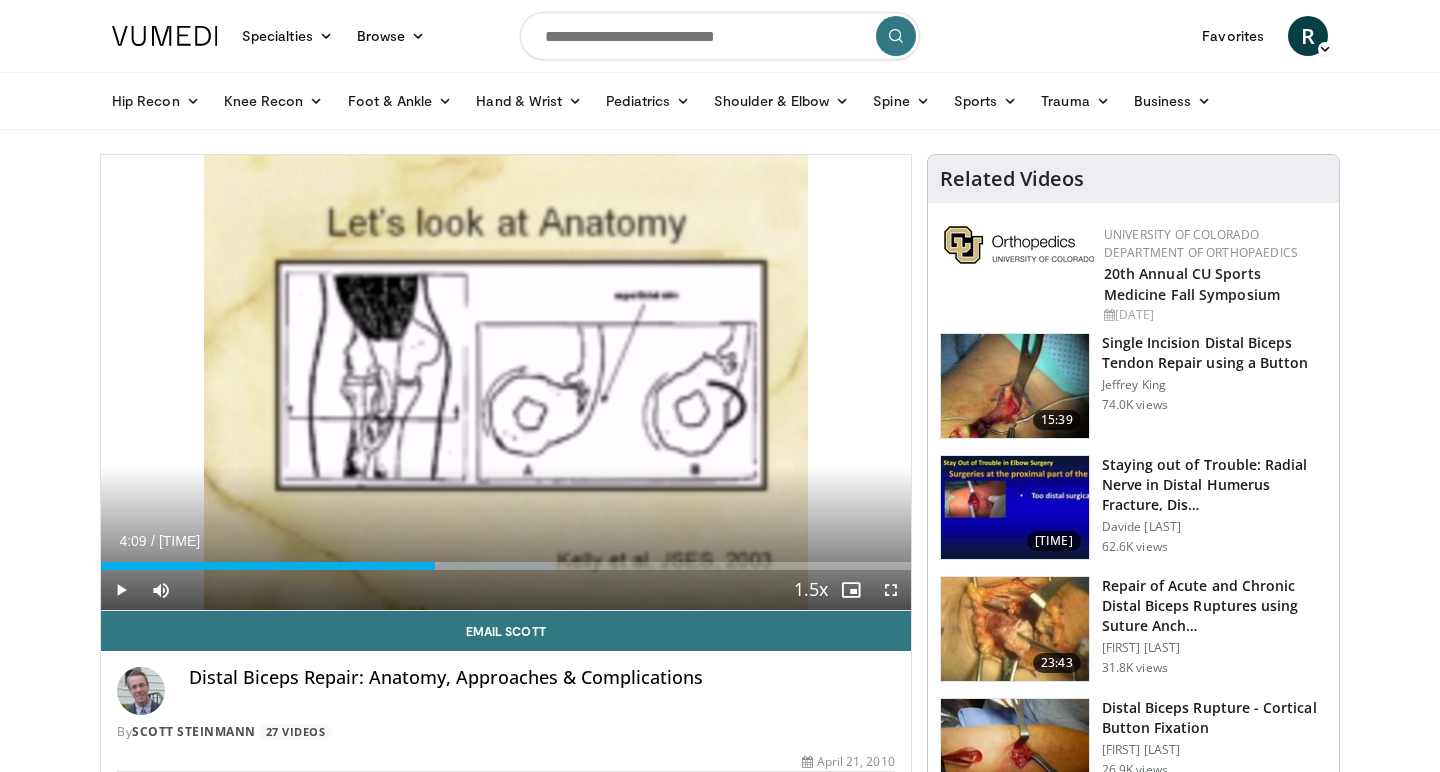 click at bounding box center [720, 36] 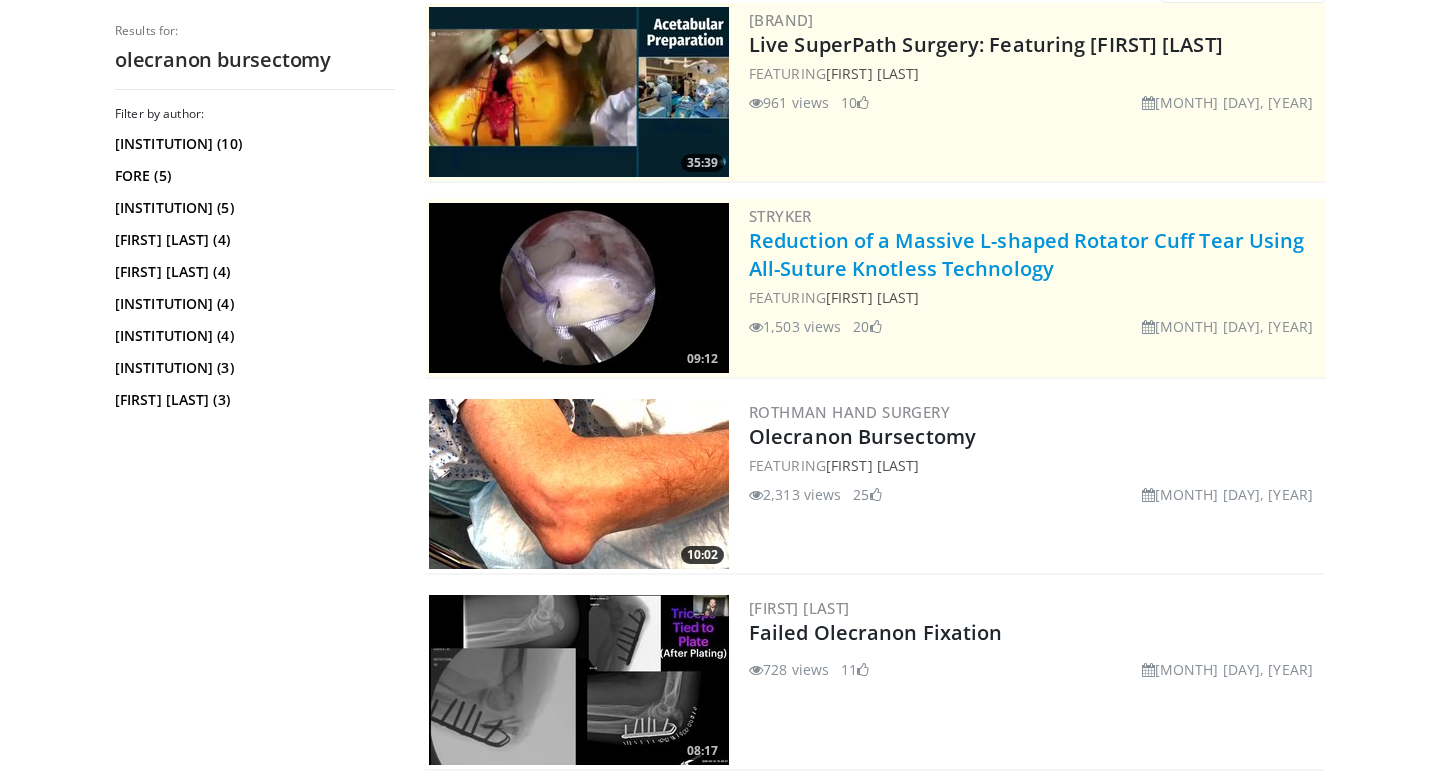scroll, scrollTop: 224, scrollLeft: 0, axis: vertical 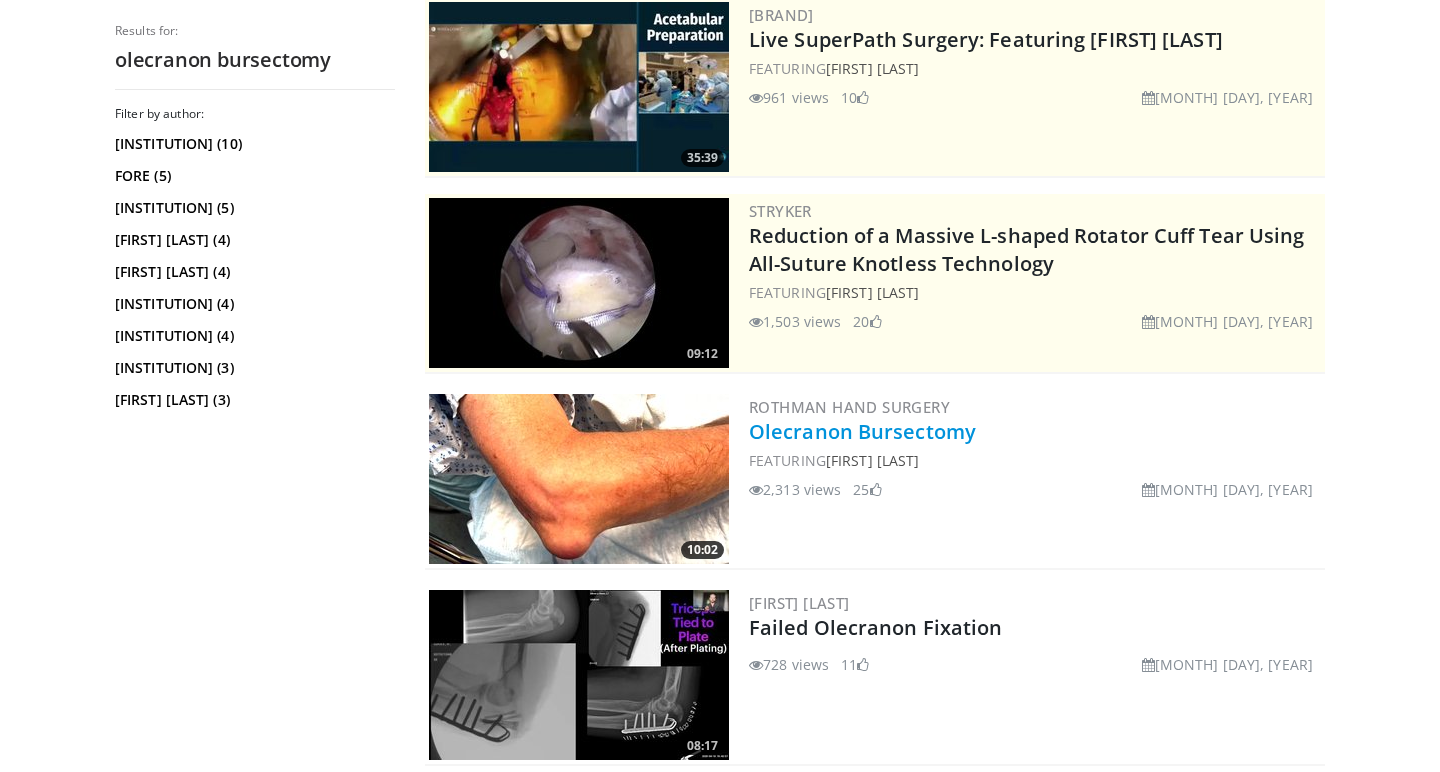 click on "Olecranon Bursectomy" at bounding box center [862, 431] 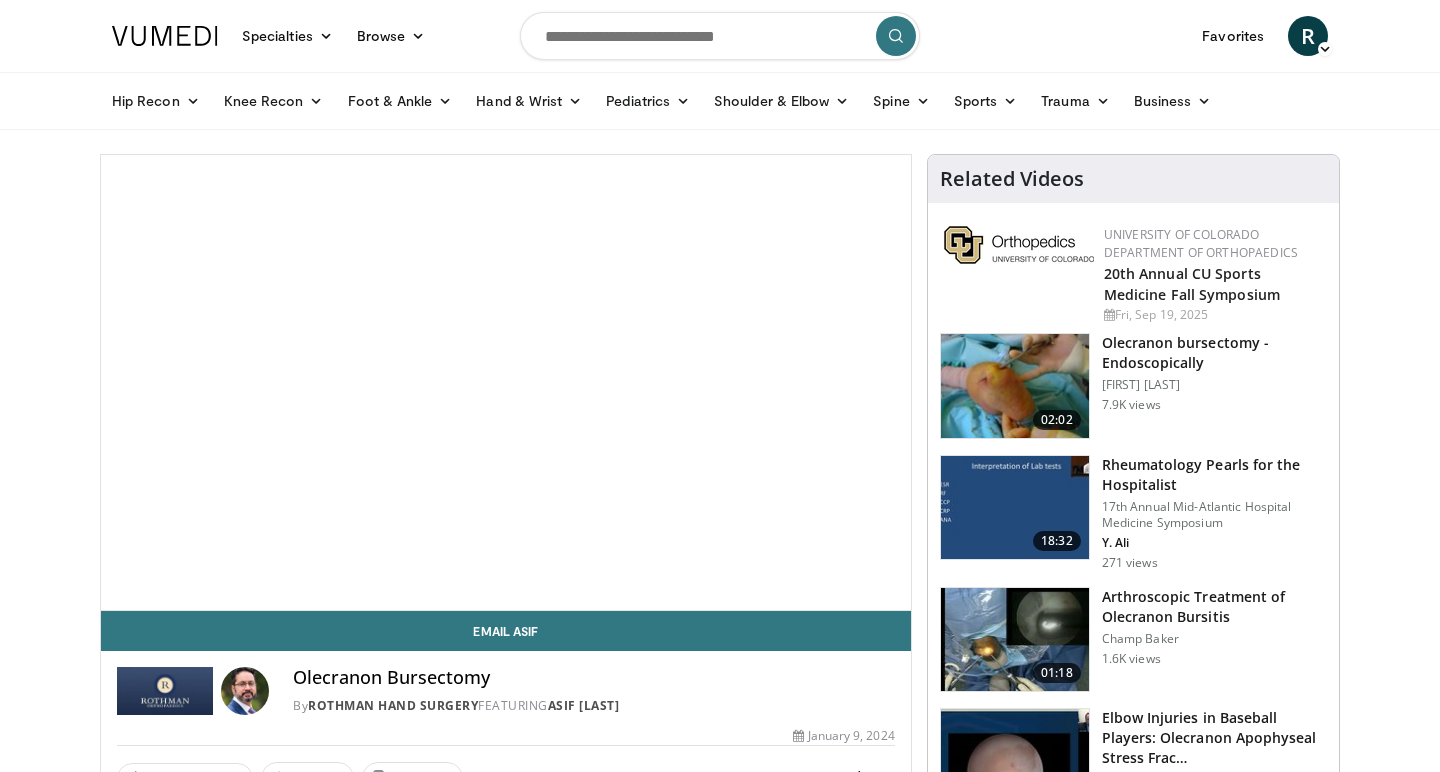 scroll, scrollTop: 0, scrollLeft: 0, axis: both 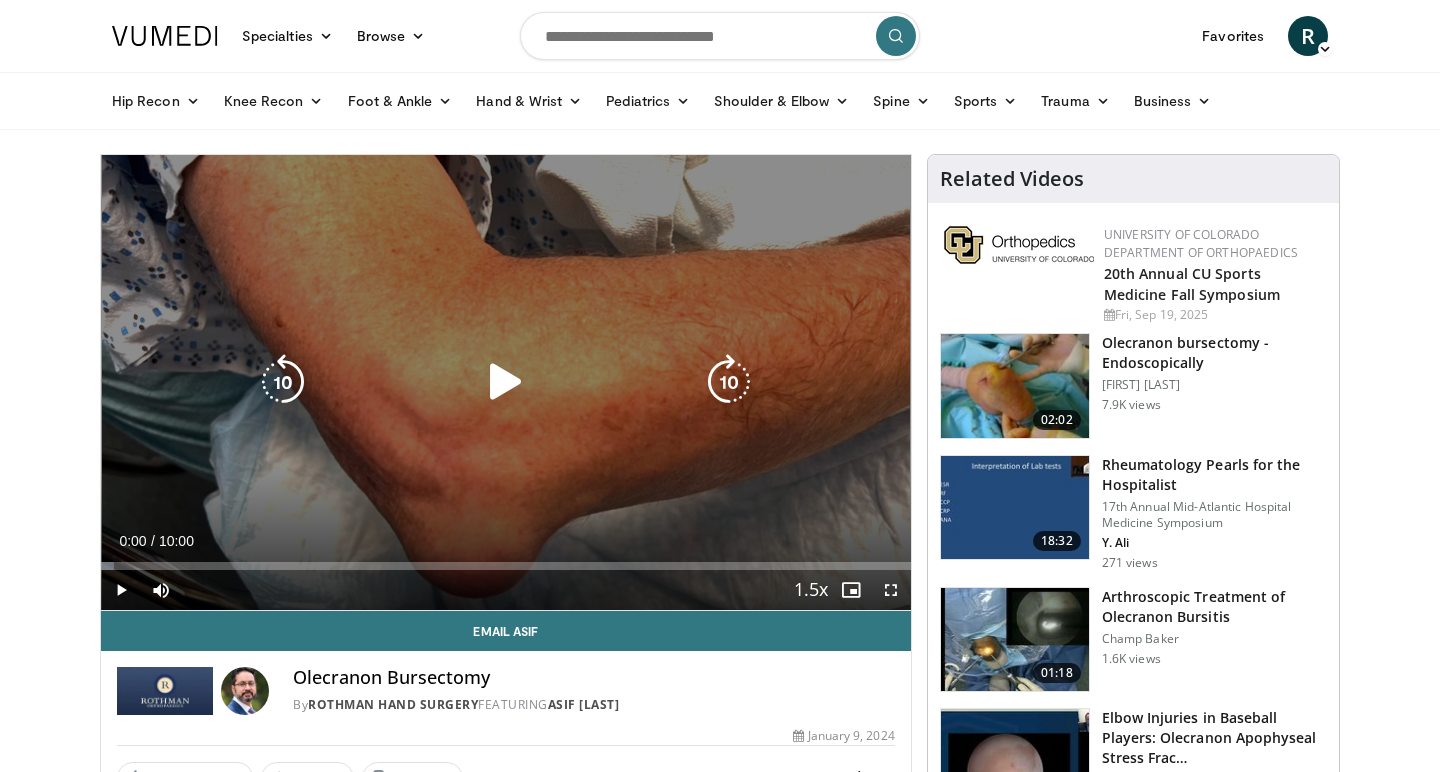 click at bounding box center (506, 382) 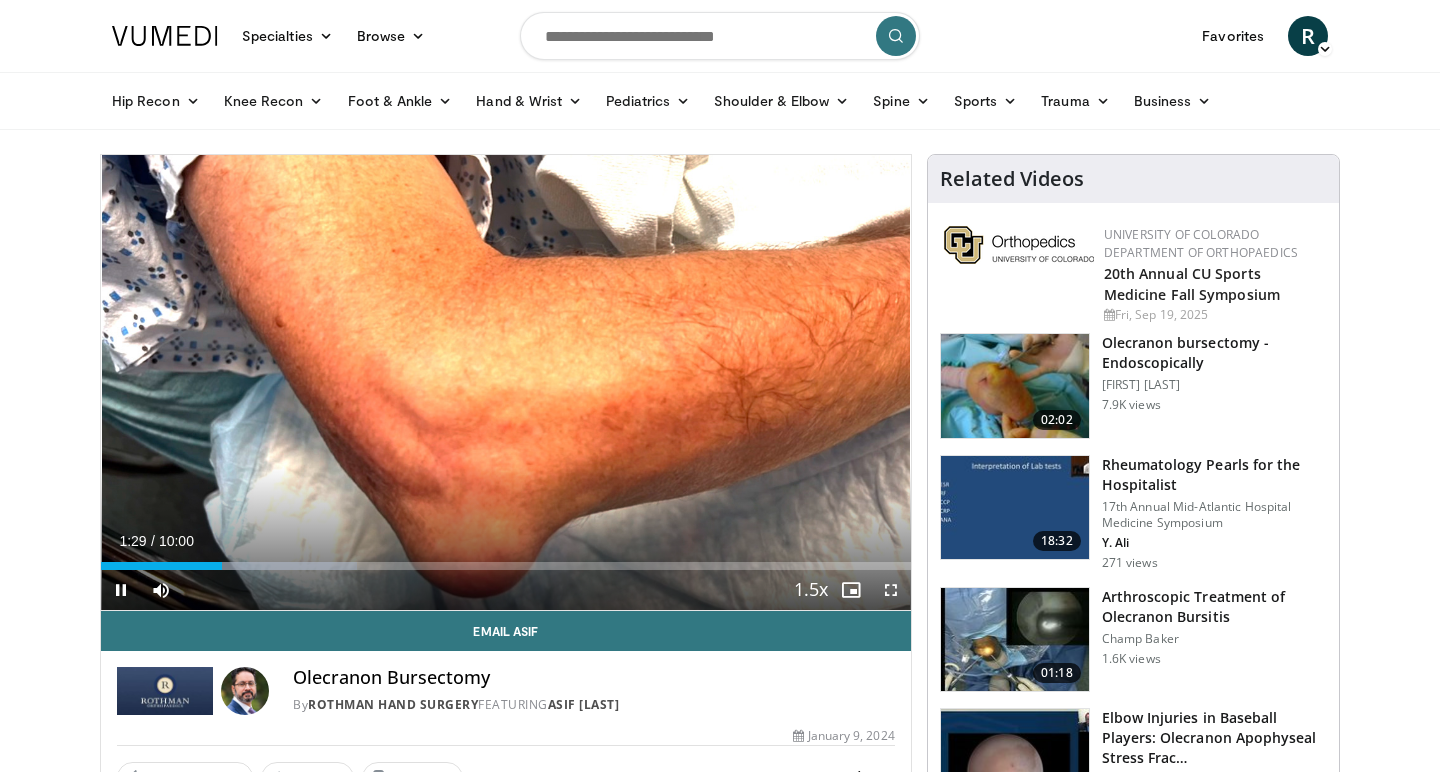 click at bounding box center [121, 590] 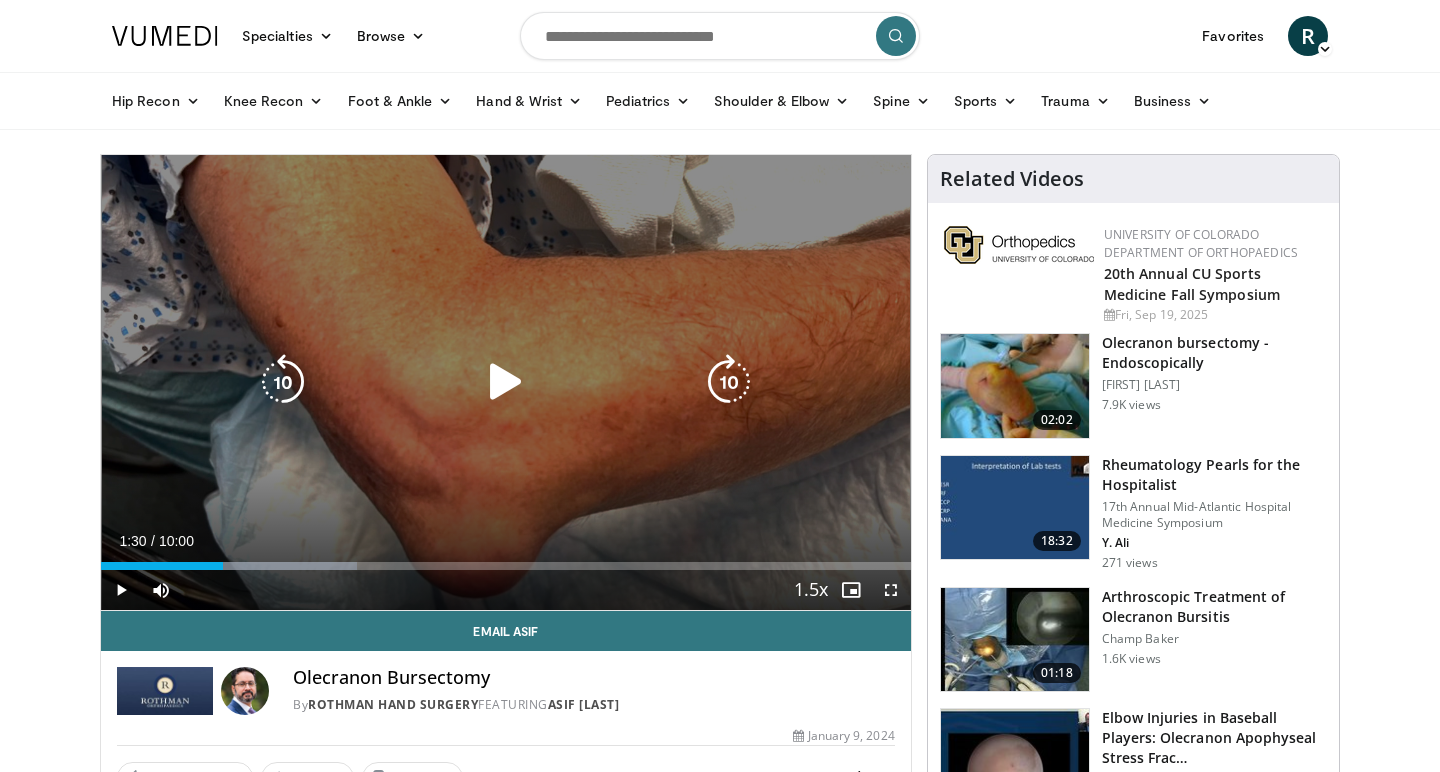 click at bounding box center (506, 382) 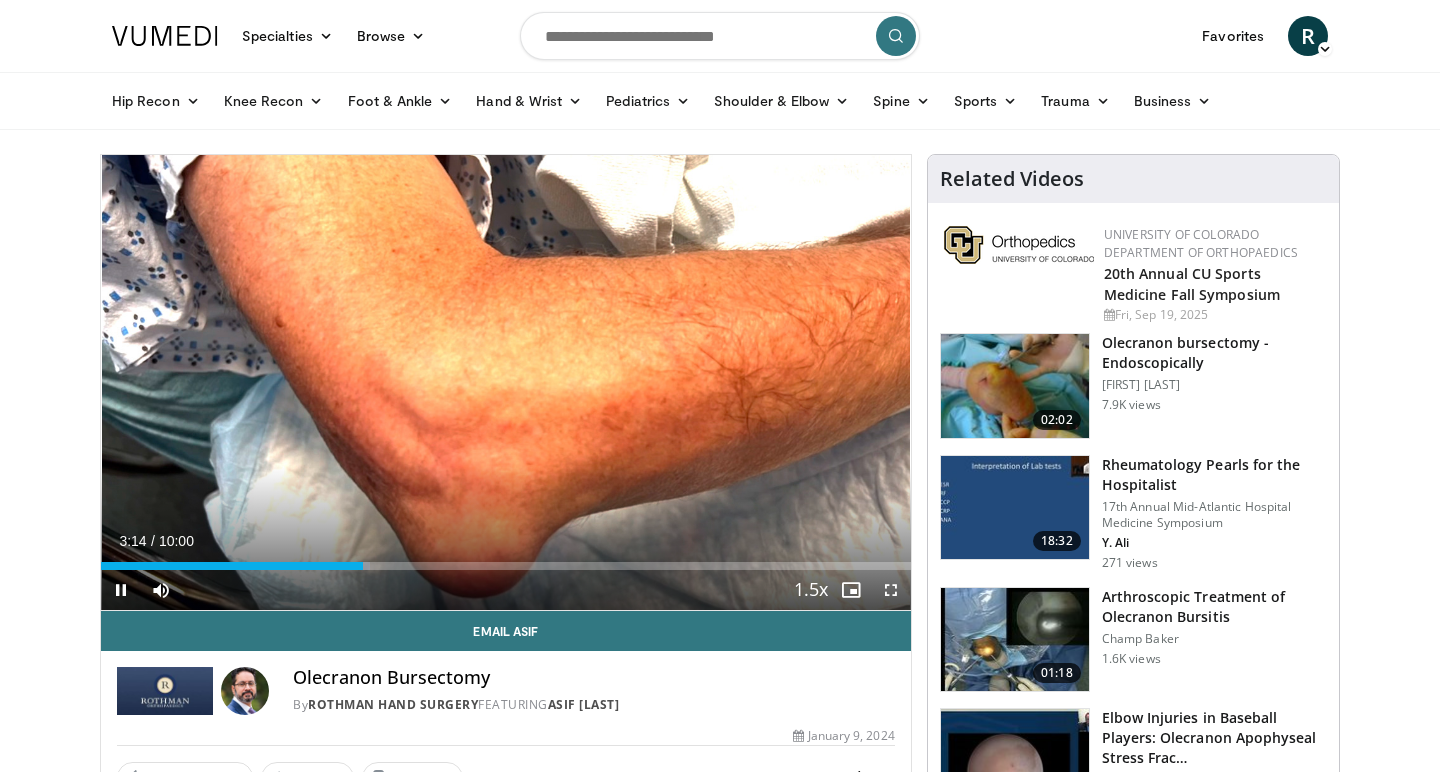 click at bounding box center (891, 590) 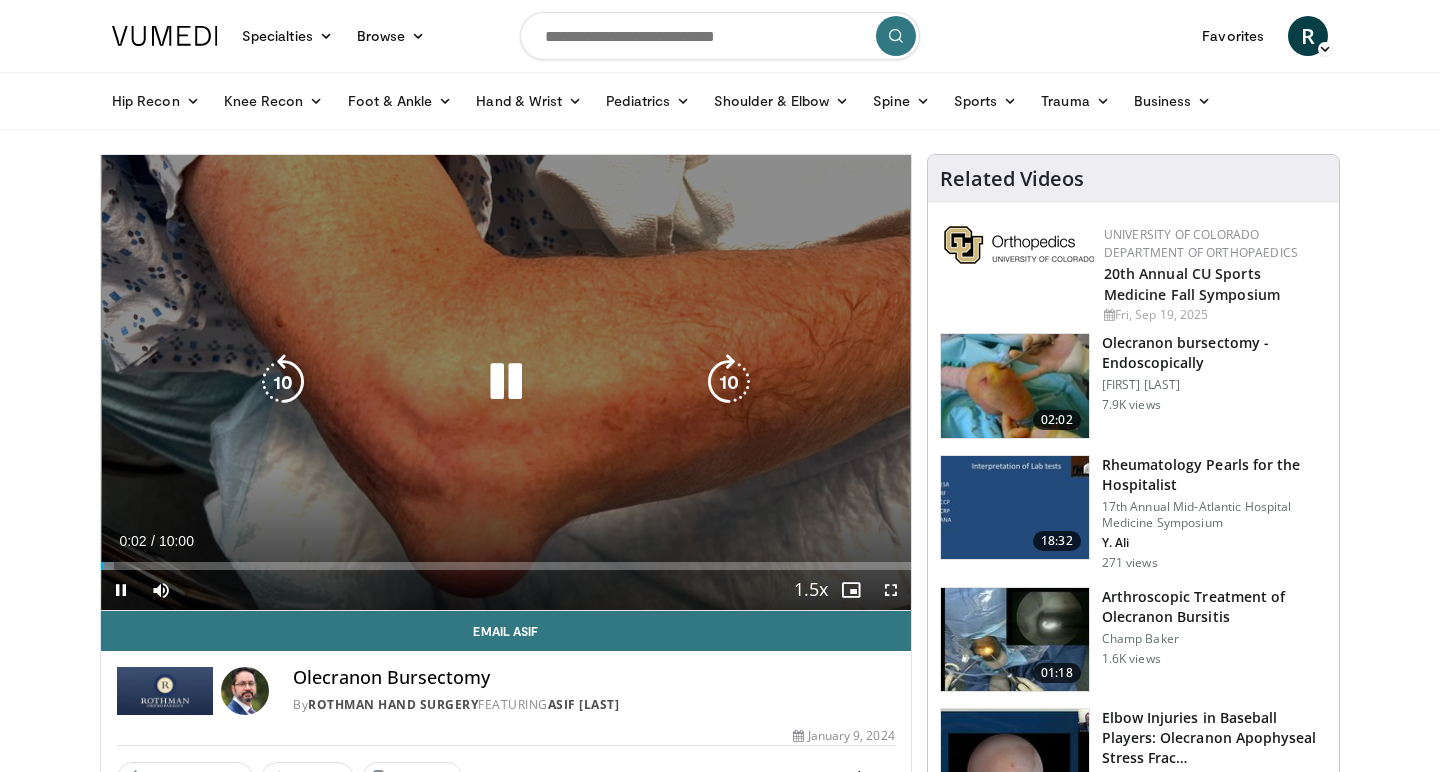 click at bounding box center (506, 382) 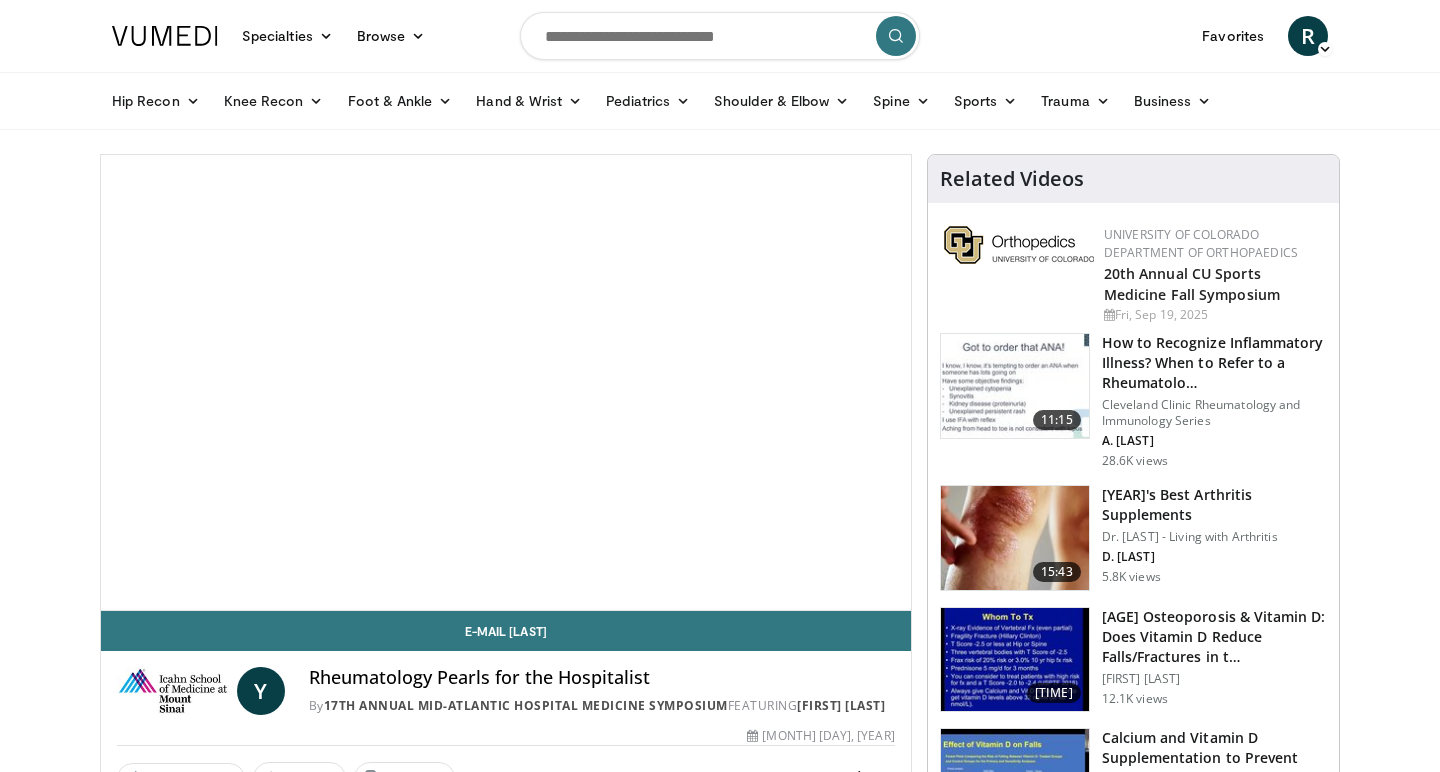 scroll, scrollTop: 0, scrollLeft: 0, axis: both 